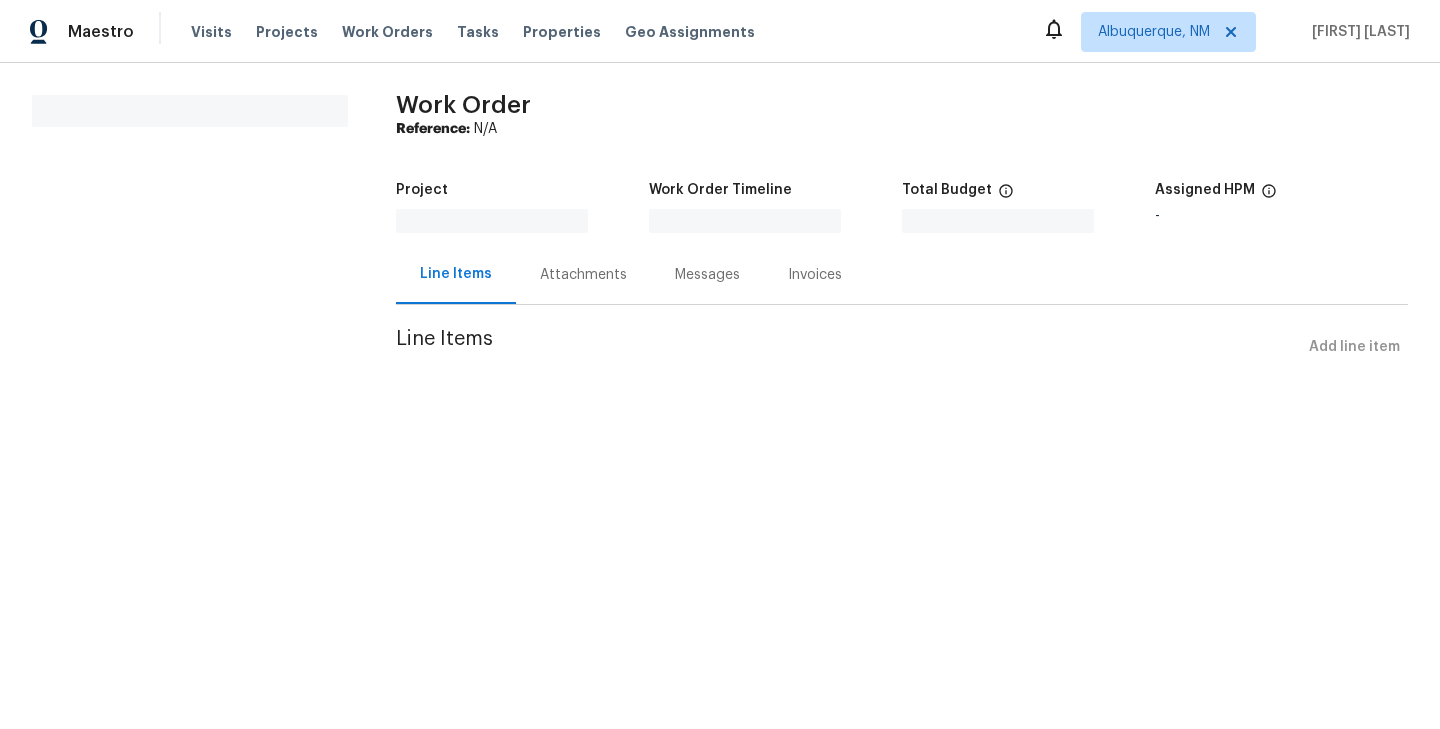 scroll, scrollTop: 0, scrollLeft: 0, axis: both 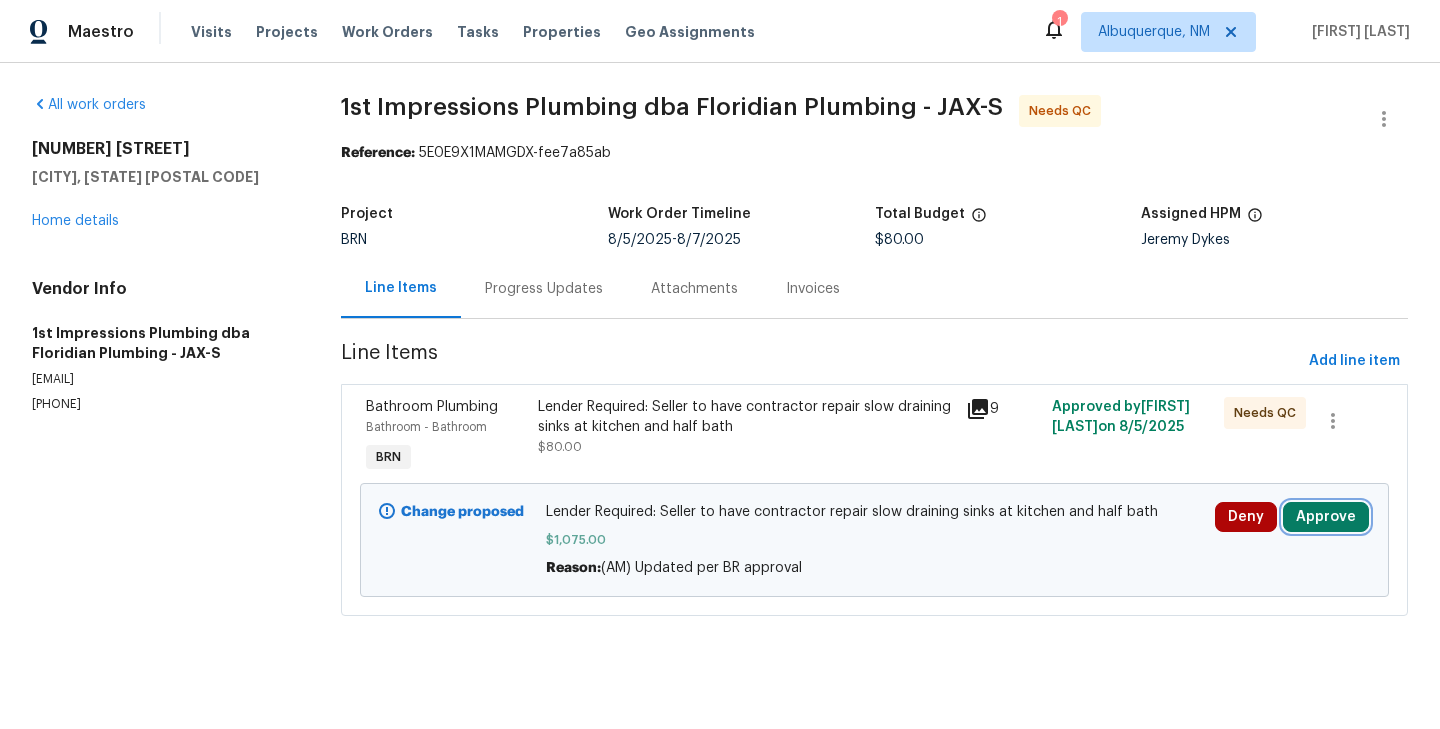 click on "Approve" at bounding box center [1326, 517] 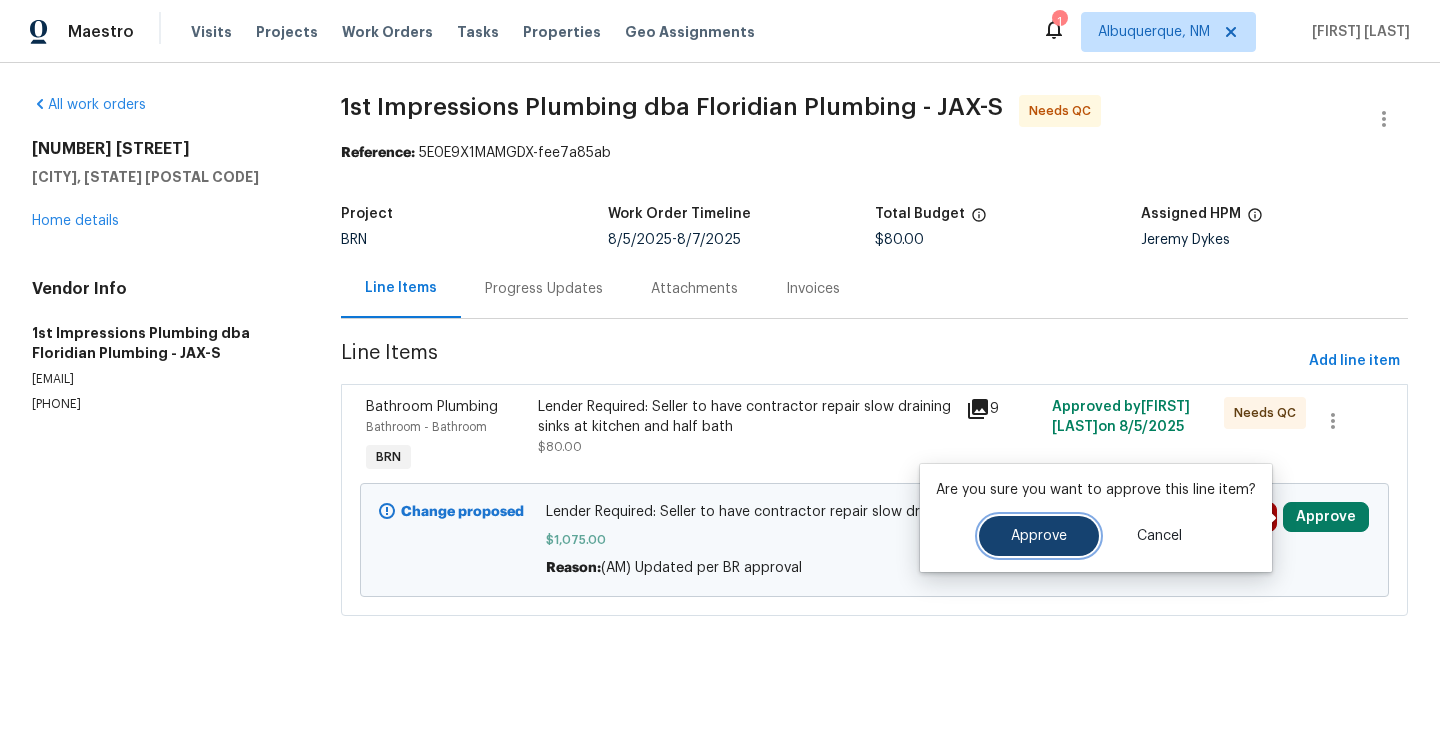 click on "Approve" at bounding box center (1039, 536) 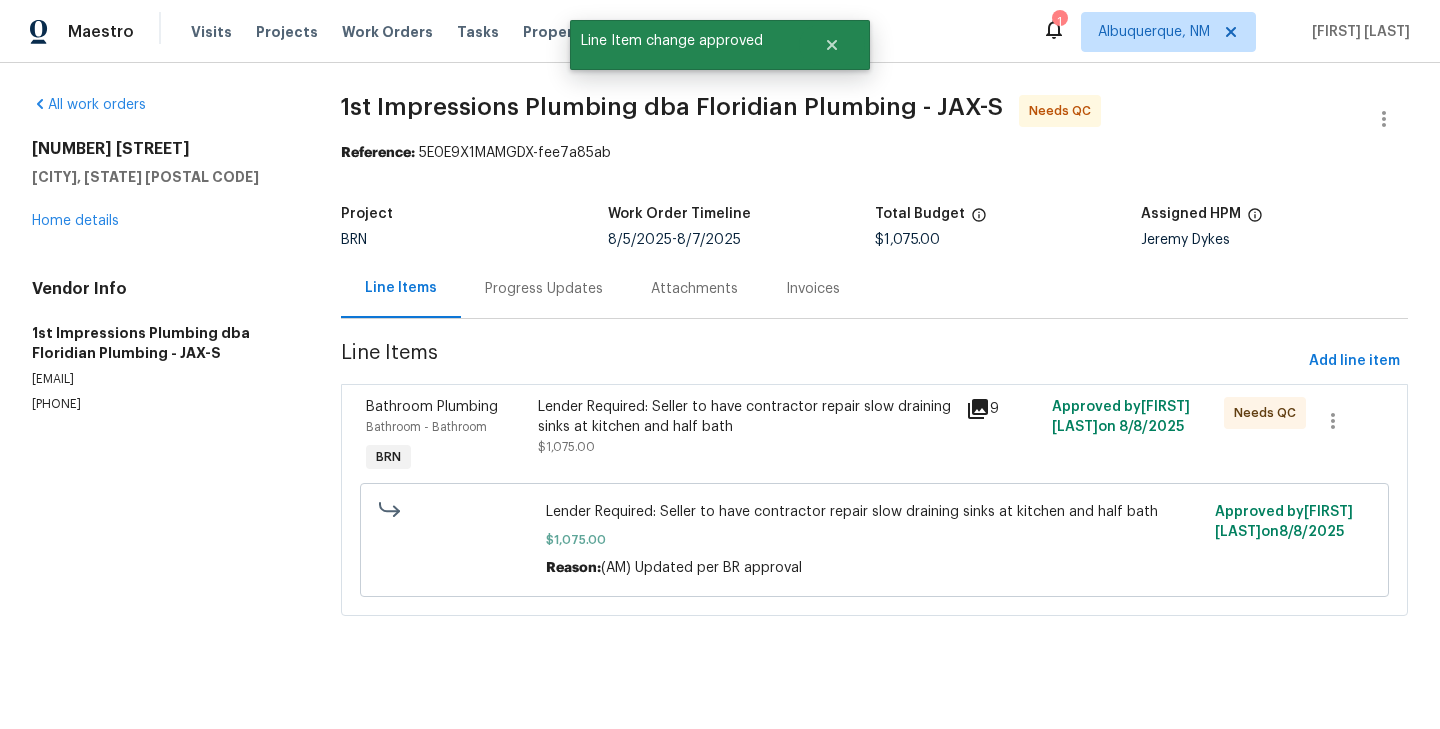 click on "[CITY], [STATE] [POSTAL CODE] [COMPANY] [EMAIL] [PHONE]" at bounding box center [162, 367] 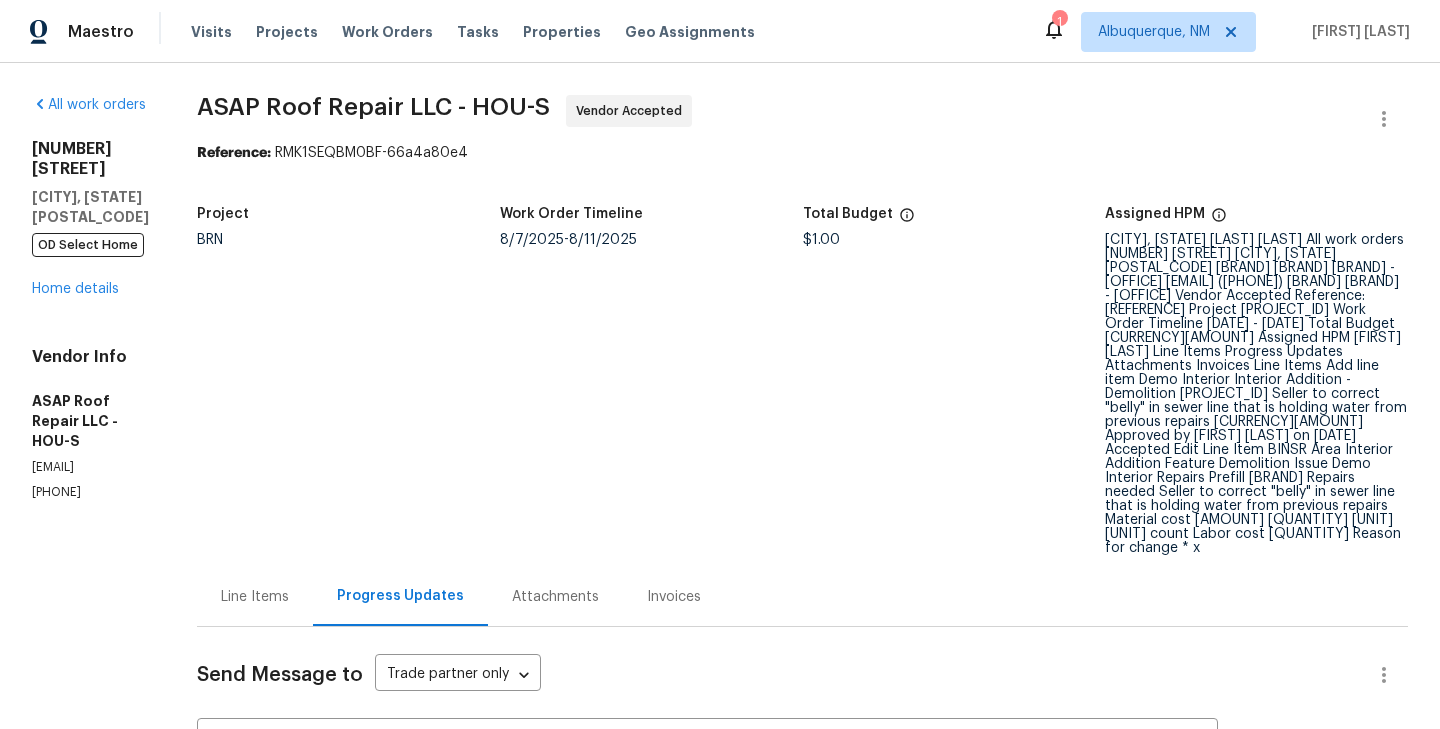scroll, scrollTop: 0, scrollLeft: 0, axis: both 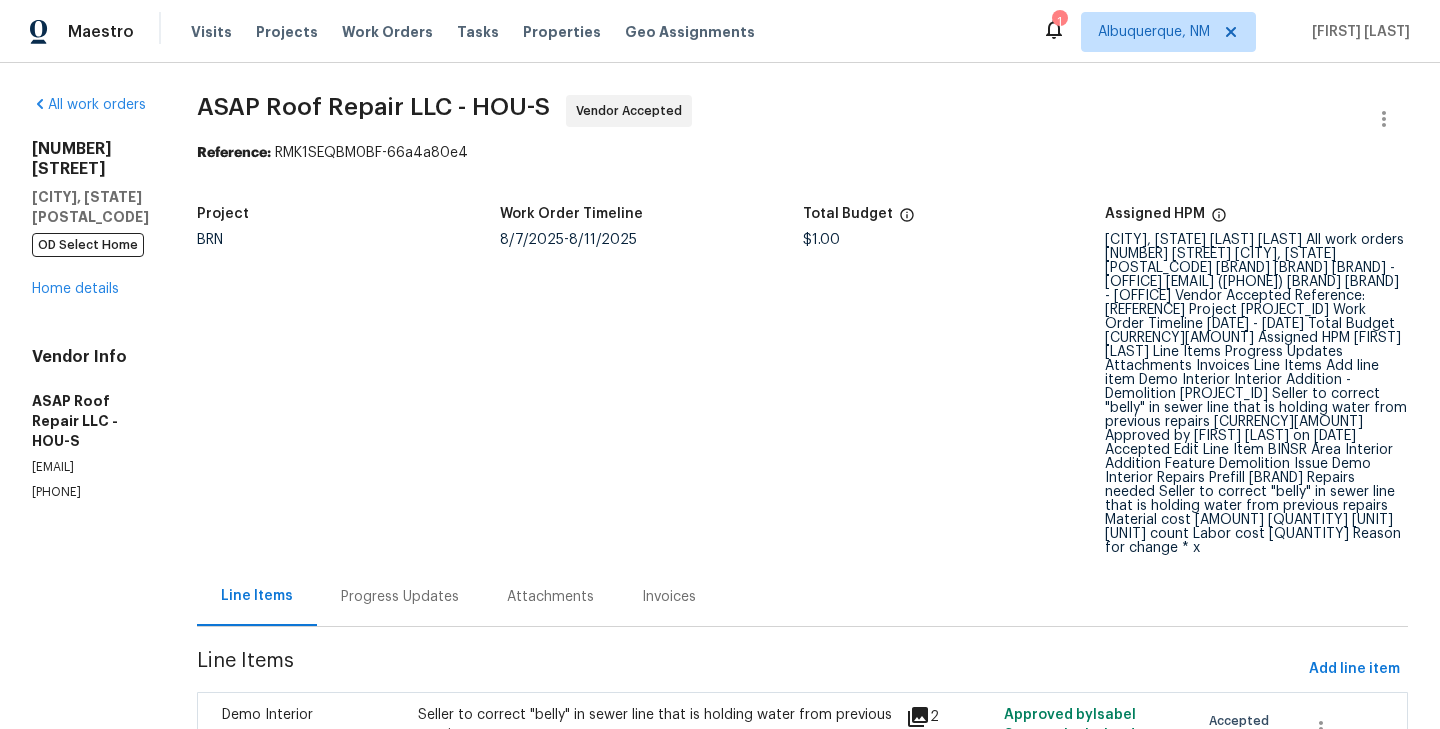 click on "Demo Interior Interior Addition - Demolition BRN" at bounding box center (314, 745) 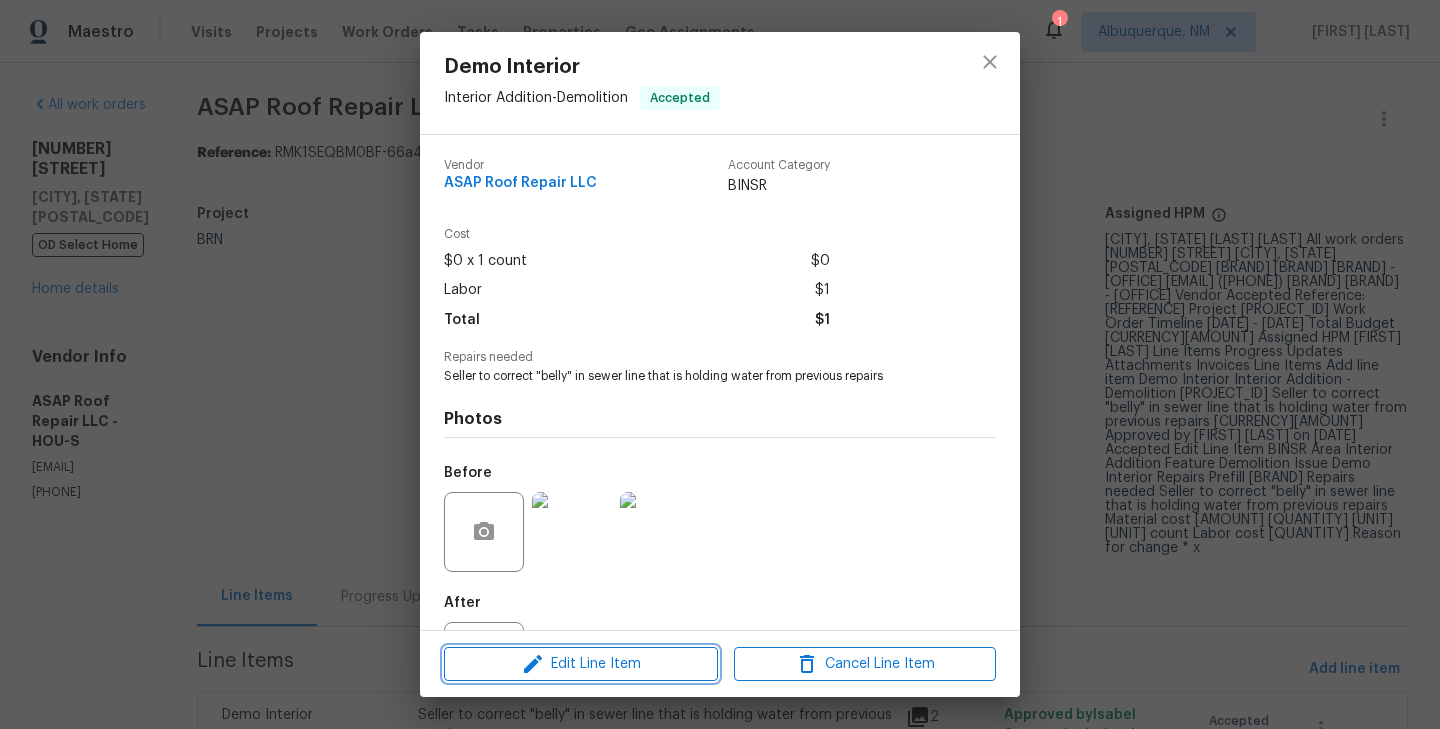 click on "Edit Line Item" at bounding box center [581, 664] 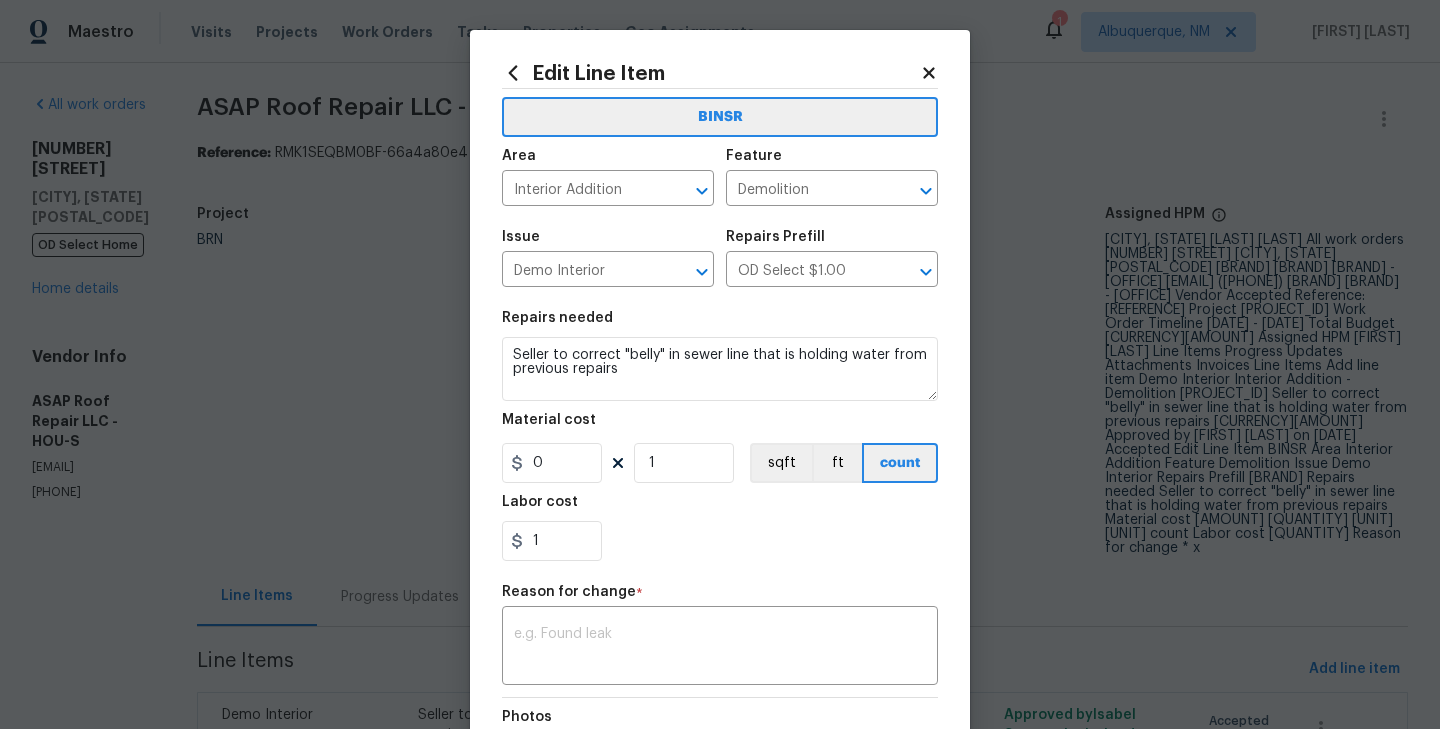 click on "Maestro Visits Projects Work Orders Tasks Properties Geo Assignments 1 Albuquerque, NM [FIRST] [LAST] All work orders [NUMBER] [STREET] [CITY], [STATE] [POSTAL_CODE] OD Select Home Home details Vendor Info ASAP Roof Repair LLC - HOU-S [EMAIL] ([PHONE]) ASAP Roof Repair LLC - HOU-S Vendor Accepted Reference:   RMK1SEQBM0BF-66a4a80e4 Project BRN   Work Order Timeline [DATE]  -  [DATE] Total Budget $1.00 Assigned HPM [FIRST] [LAST] Line Items Progress Updates Attachments Invoices Line Items Add line item Demo Interior Interior Addition - Demolition BRN Seller to correct "belly" in sewer line that is holding water from previous repairs $1.00   2 Approved by  [FIRST] [LAST]  on   [DATE] Accepted Edit Line Item BINSR Area Interior Addition ​ Feature Demolition ​ Issue Demo Interior ​ Repairs Prefill OD Select $1.00 ​ Repairs needed Seller to correct "belly" in sewer line that is holding water from previous repairs Material cost 0 1 sqft ft count Labor cost 1 Reason for change * x" at bounding box center (720, 364) 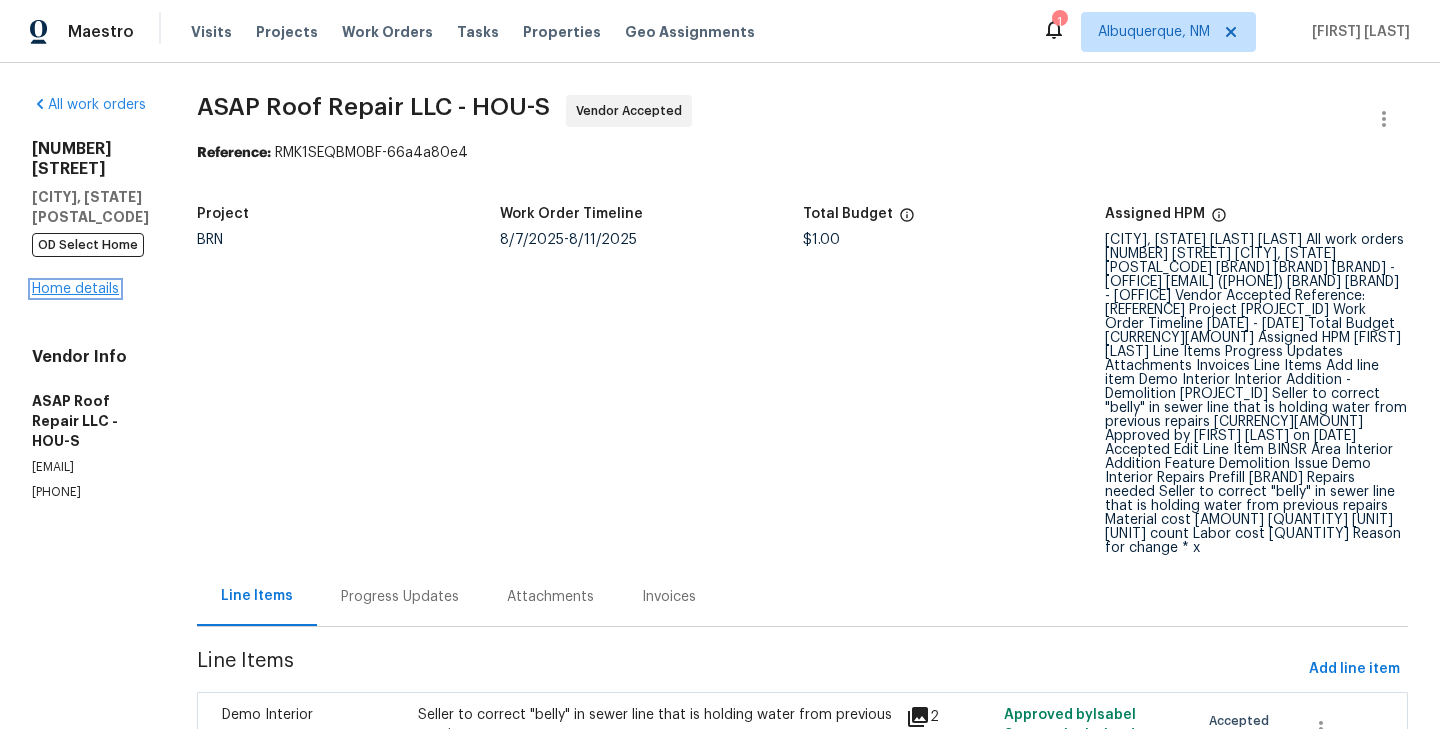 click on "Home details" at bounding box center (75, 289) 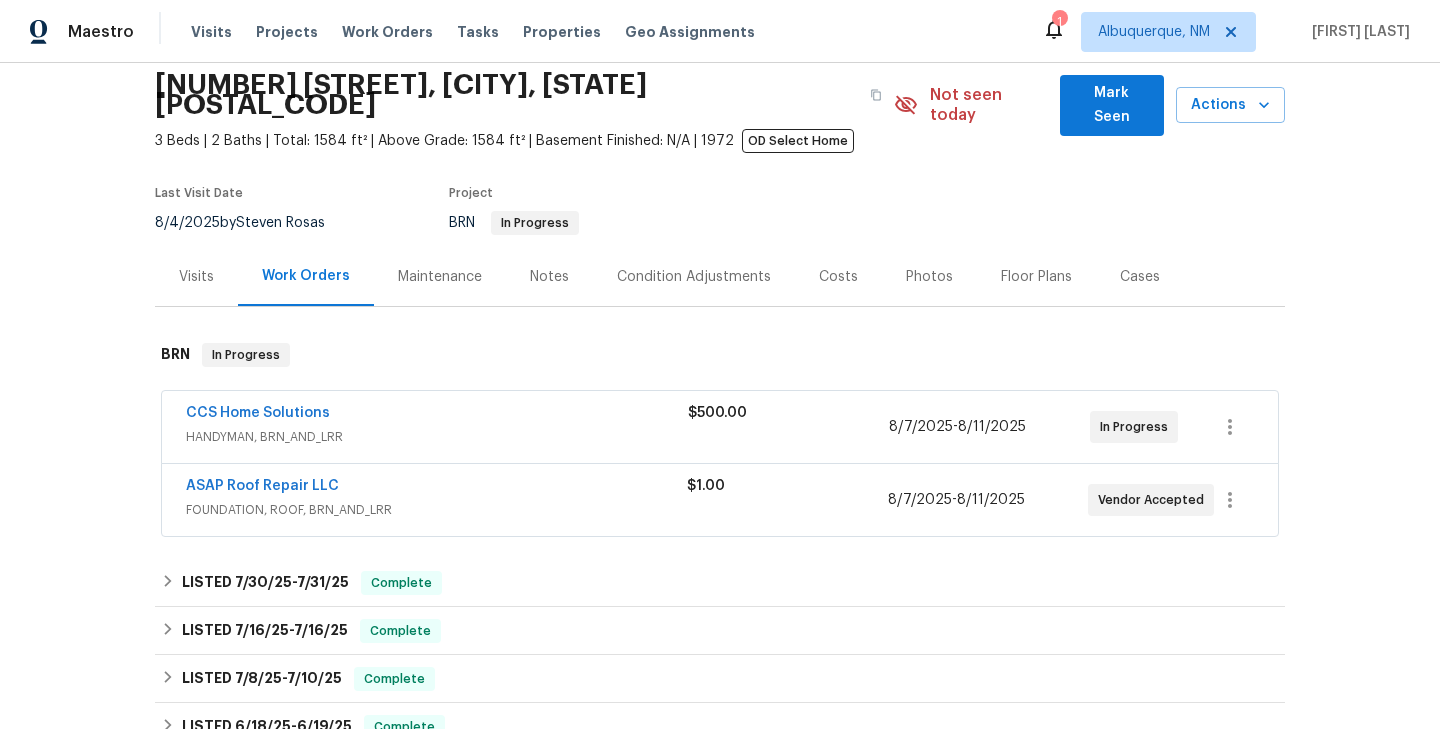 scroll, scrollTop: 62, scrollLeft: 0, axis: vertical 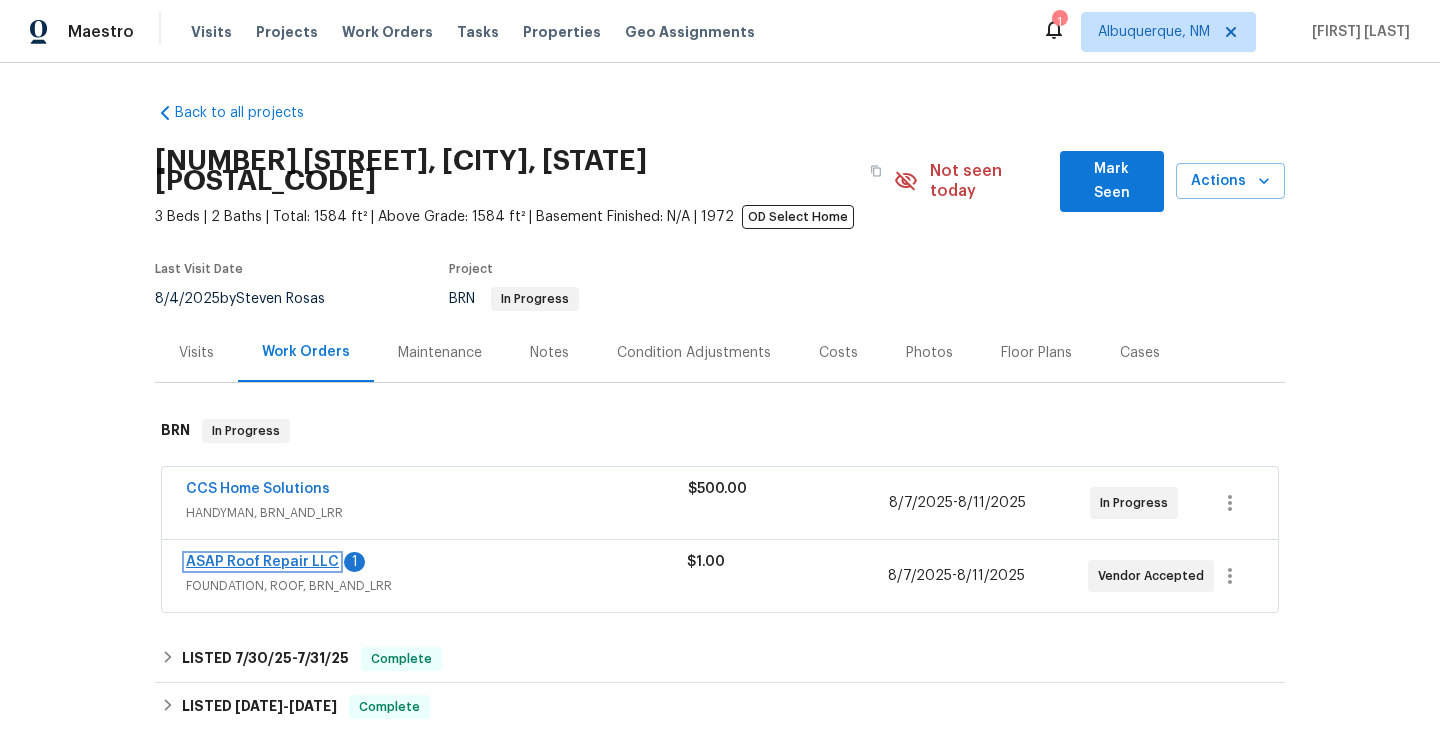 click on "ASAP Roof Repair LLC" at bounding box center [262, 562] 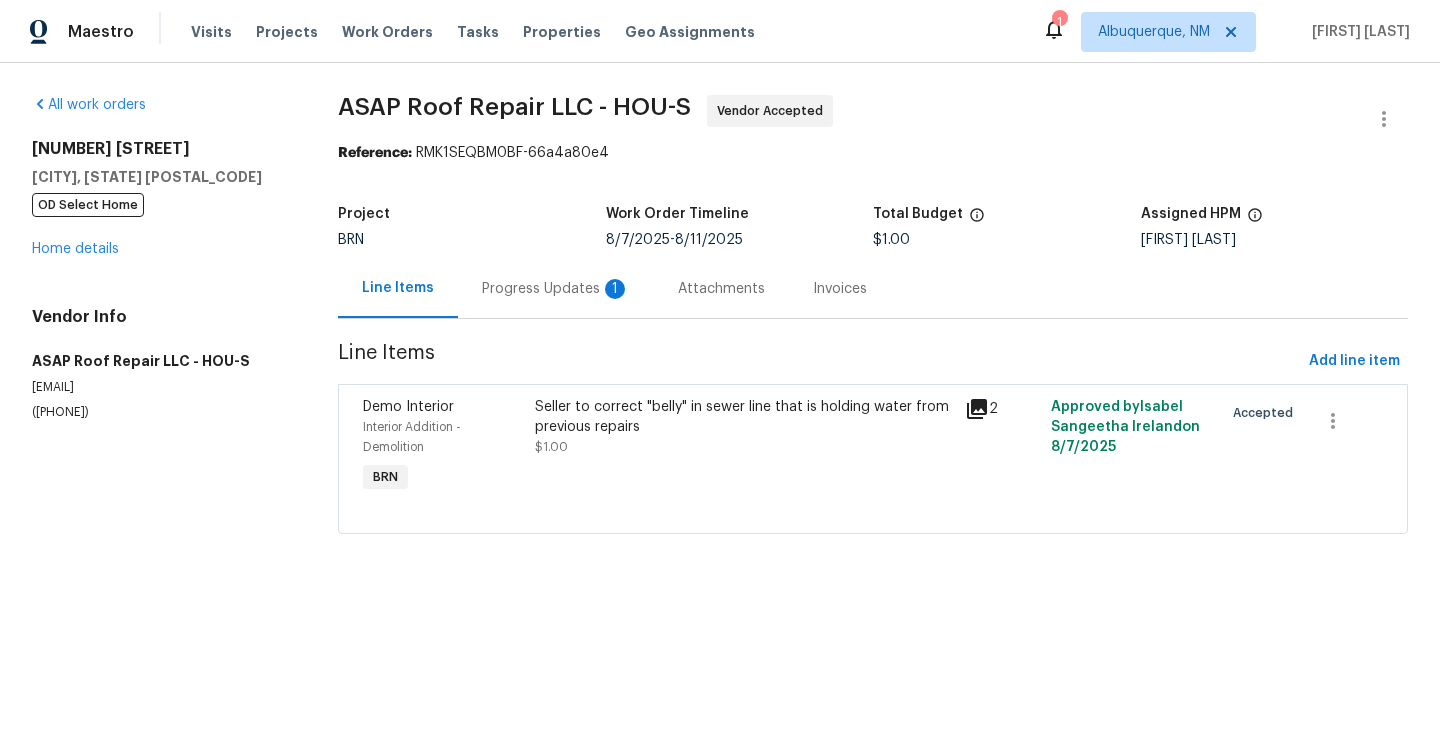 click on "Seller to correct "belly" in sewer line that is holding water from previous repairs" at bounding box center [744, 417] 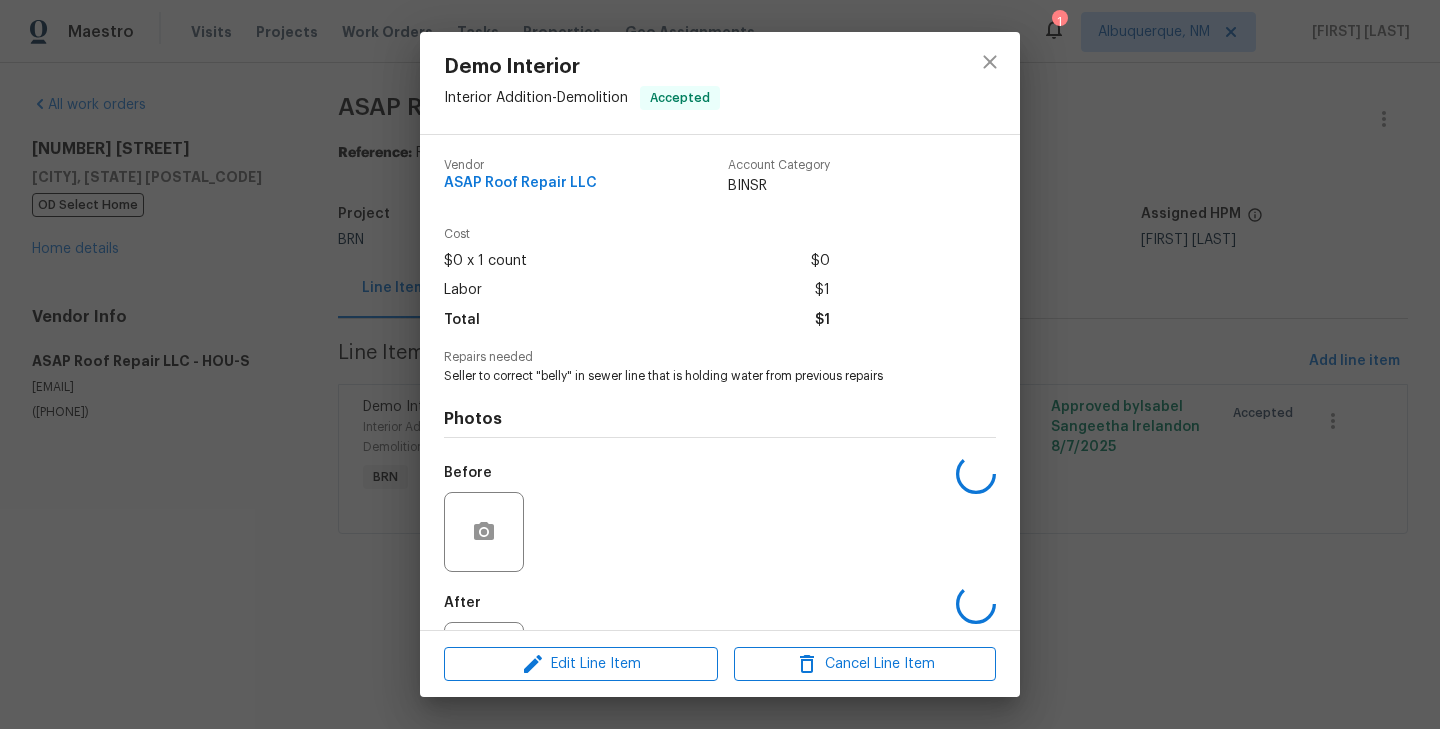 scroll, scrollTop: 92, scrollLeft: 0, axis: vertical 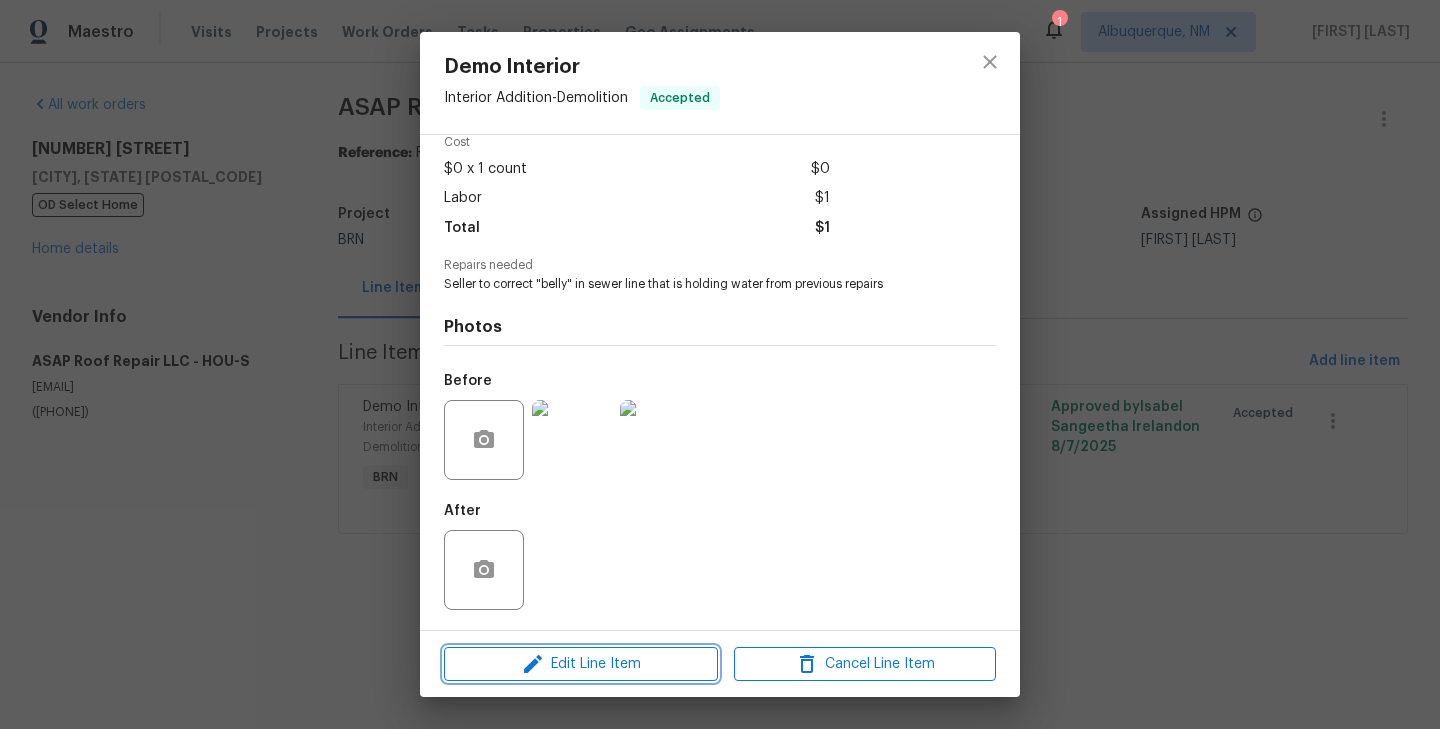 click on "Edit Line Item" at bounding box center [581, 664] 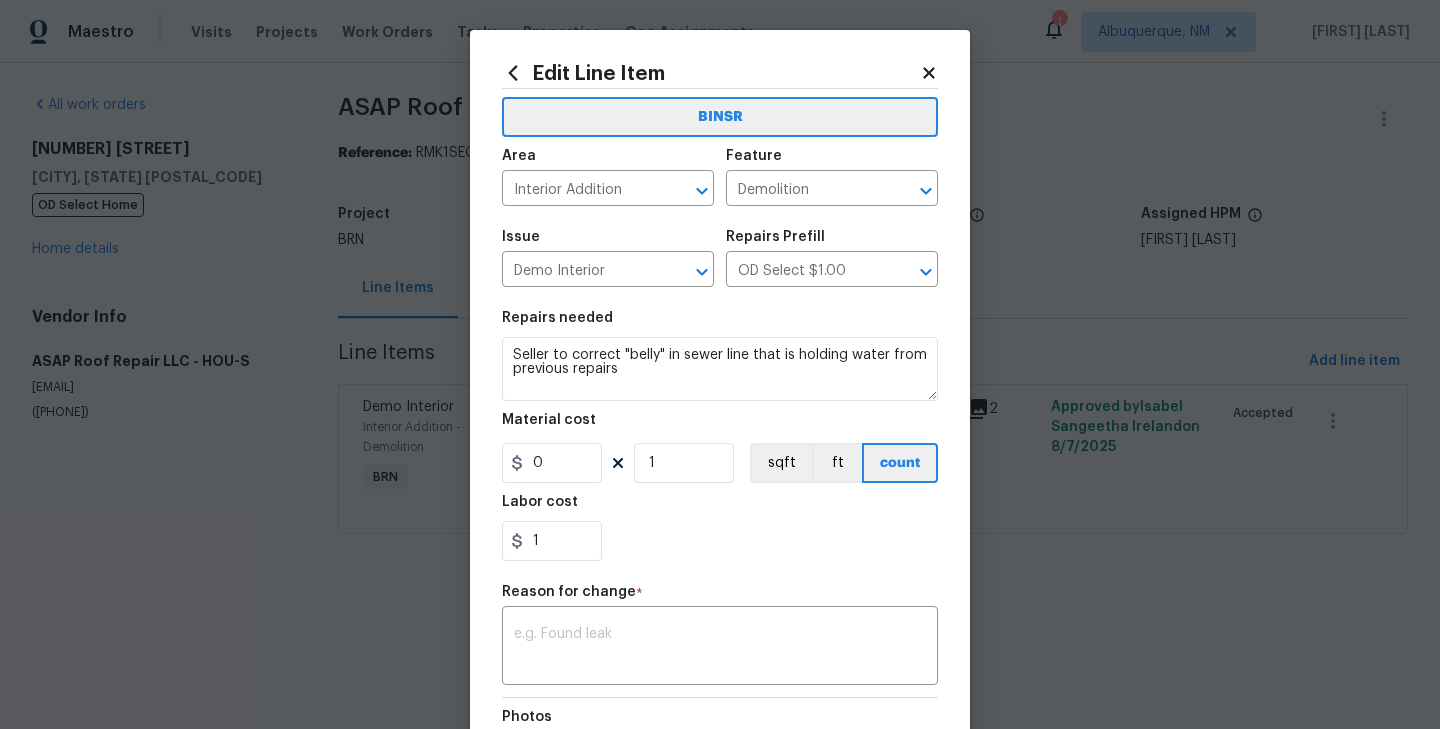 click on "Maestro Visits Projects Work Orders Tasks Properties Geo Assignments 1 Albuquerque, NM [FIRST] [LAST] All work orders [NUMBER] [STREET] [CITY], [STATE] [POSTAL_CODE] OD Select Home Home details Vendor Info ASAP Roof Repair LLC - HOU-S [EMAIL] ([PHONE]) ASAP Roof Repair LLC - HOU-S Vendor Accepted Reference:   RMK1SEQBM0BF-66a4a80e4 Project BRN   Work Order Timeline [DATE]  -  [DATE] Total Budget $1.00 Assigned HPM [FIRST] [LAST] Line Items Progress Updates 1 Attachments Invoices Line Items Add line item Demo Interior Interior Addition - Demolition BRN Seller to correct "belly" in sewer line that is holding water from previous repairs $1.00   2 Approved by  [FIRST] [LAST]  on   [DATE] Accepted Edit Line Item BINSR Area Interior Addition ​ Feature Demolition ​ Issue Demo Interior ​ Repairs Prefill OD Select $1.00 ​ Repairs needed Seller to correct "belly" in sewer line that is holding water from previous repairs Material cost 0 1 sqft ft count Labor cost 1 Reason for change * x" at bounding box center (720, 295) 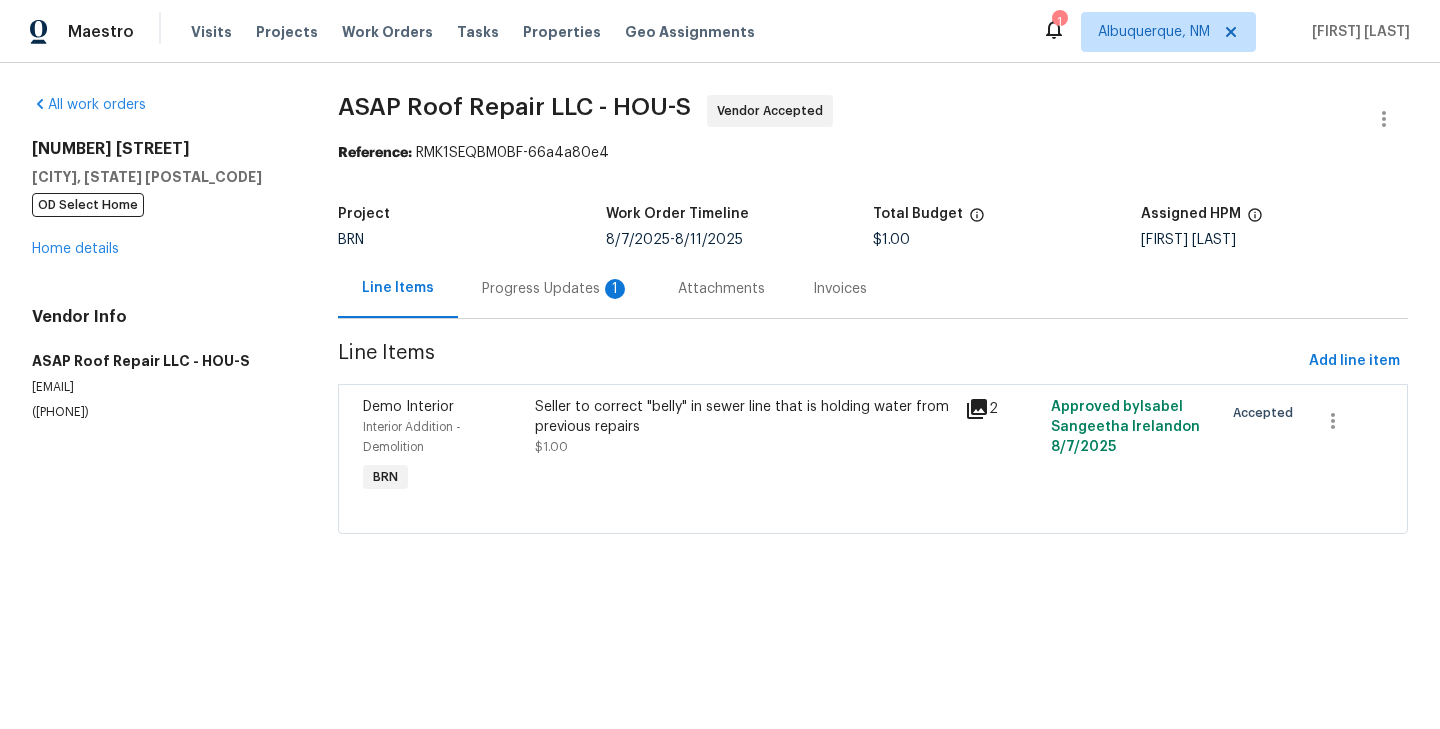 click on "Progress Updates 1" at bounding box center (556, 288) 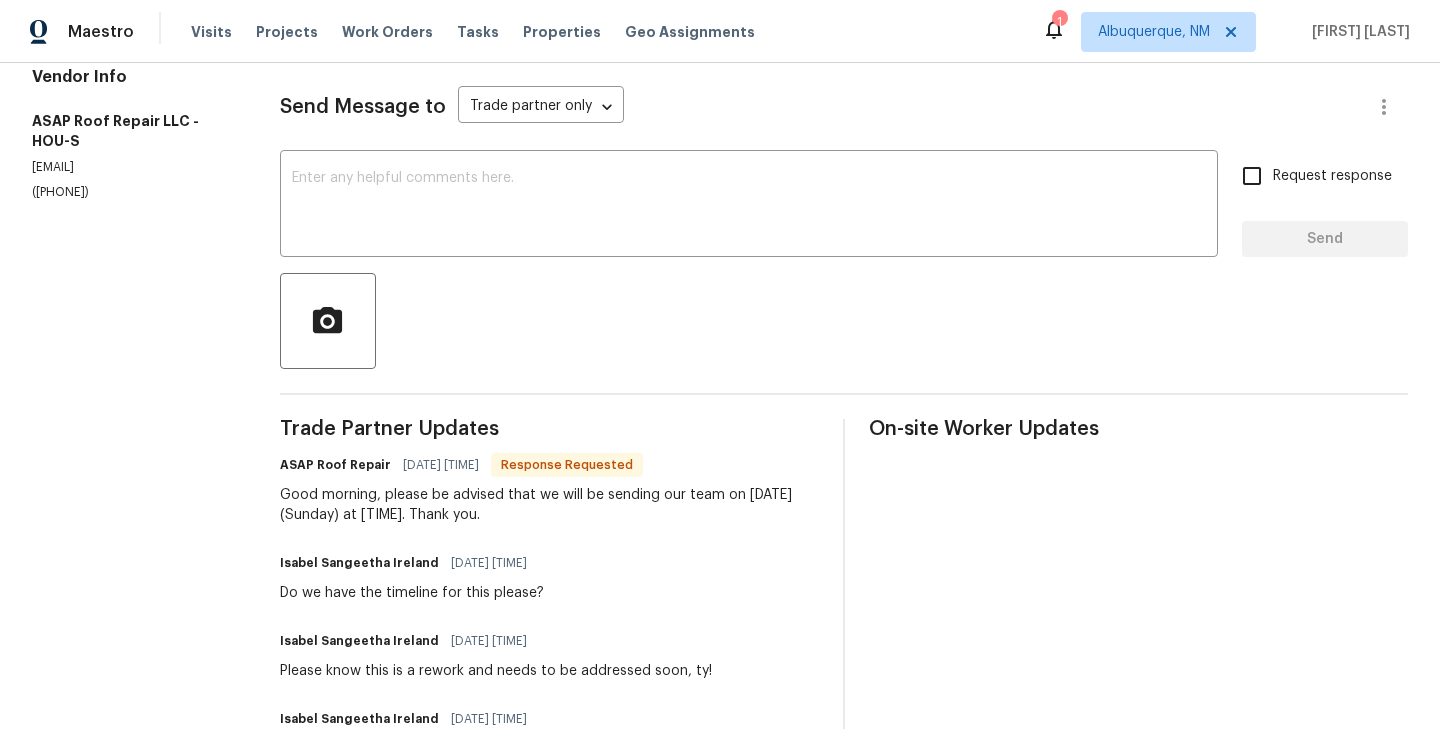 scroll, scrollTop: 0, scrollLeft: 0, axis: both 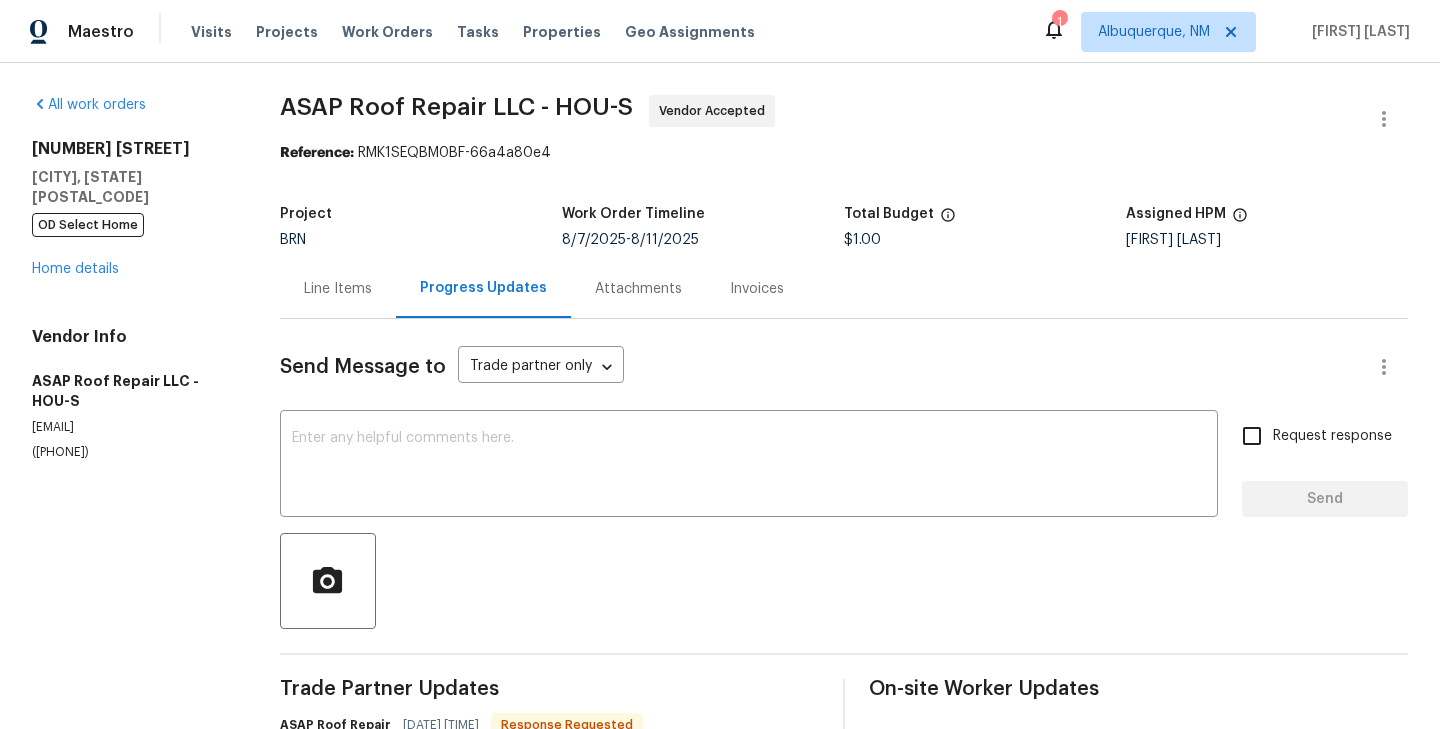 click on "Line Items" at bounding box center (338, 288) 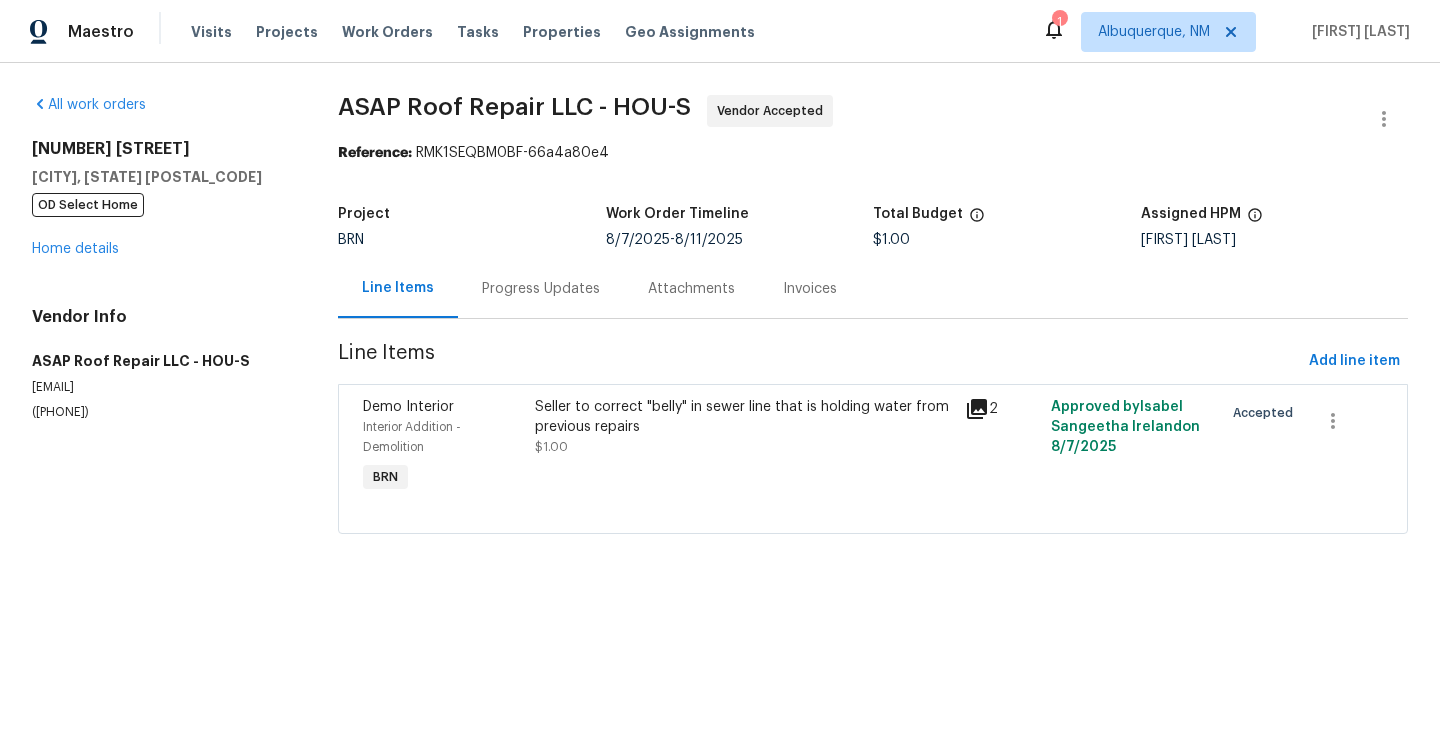 click on "Interior Addition - Demolition" at bounding box center [443, 437] 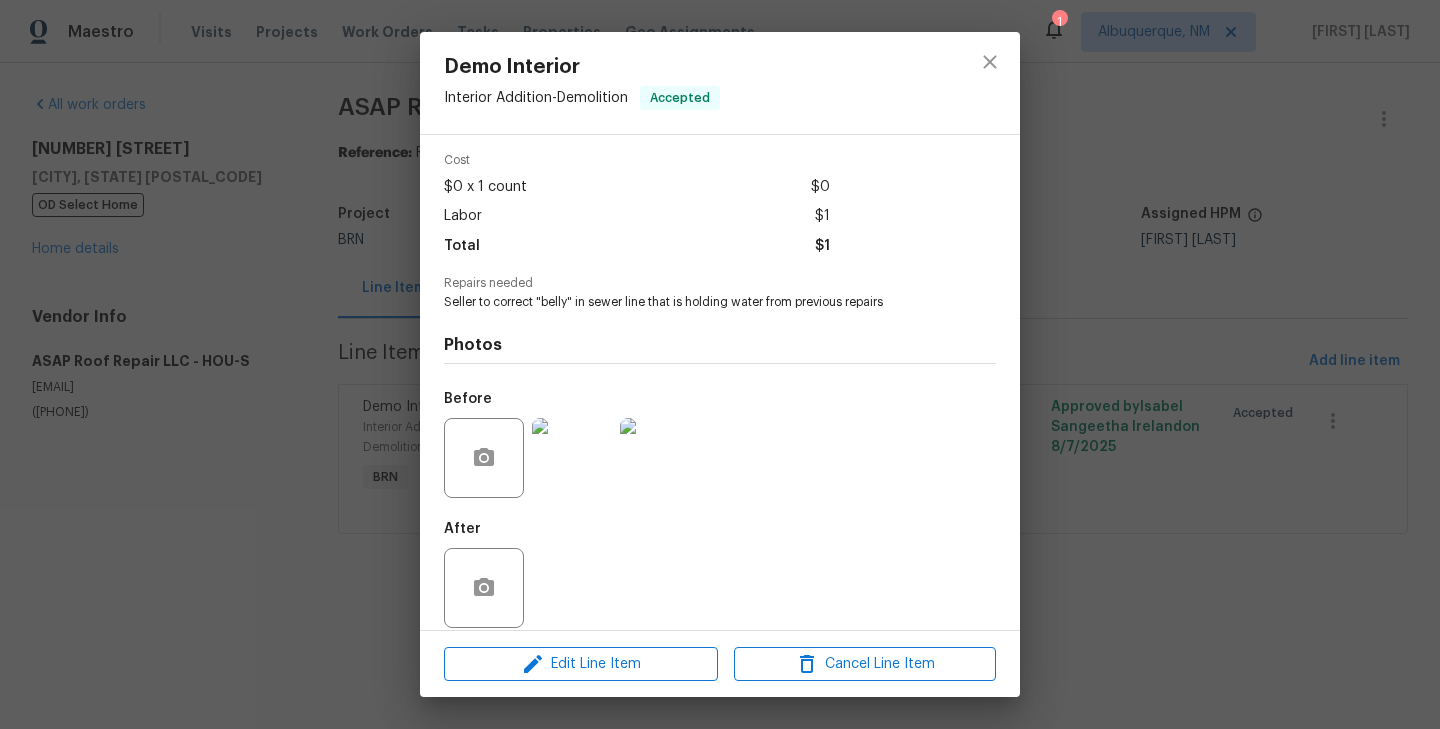 scroll, scrollTop: 92, scrollLeft: 0, axis: vertical 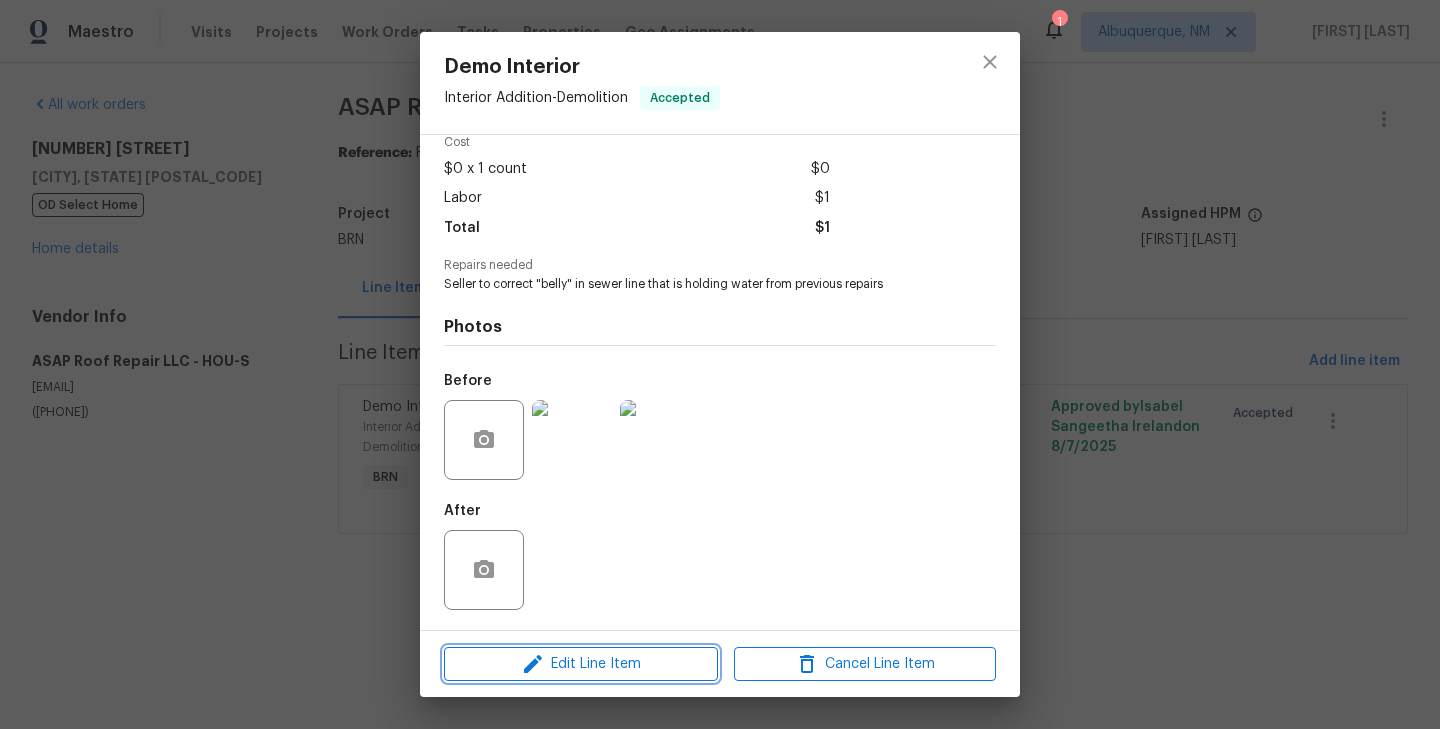 click on "Edit Line Item" at bounding box center (581, 664) 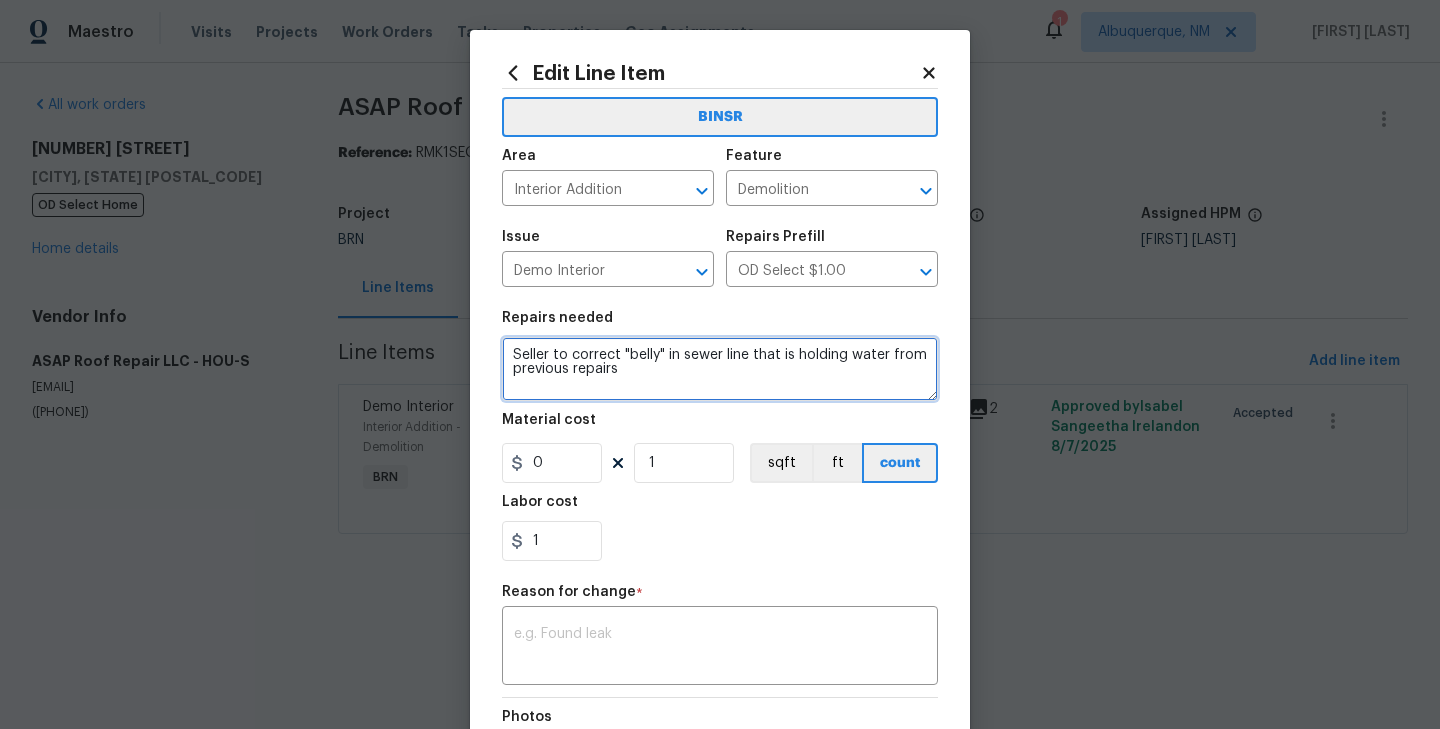 click on "Seller to correct "belly" in sewer line that is holding water from previous repairs" at bounding box center (720, 369) 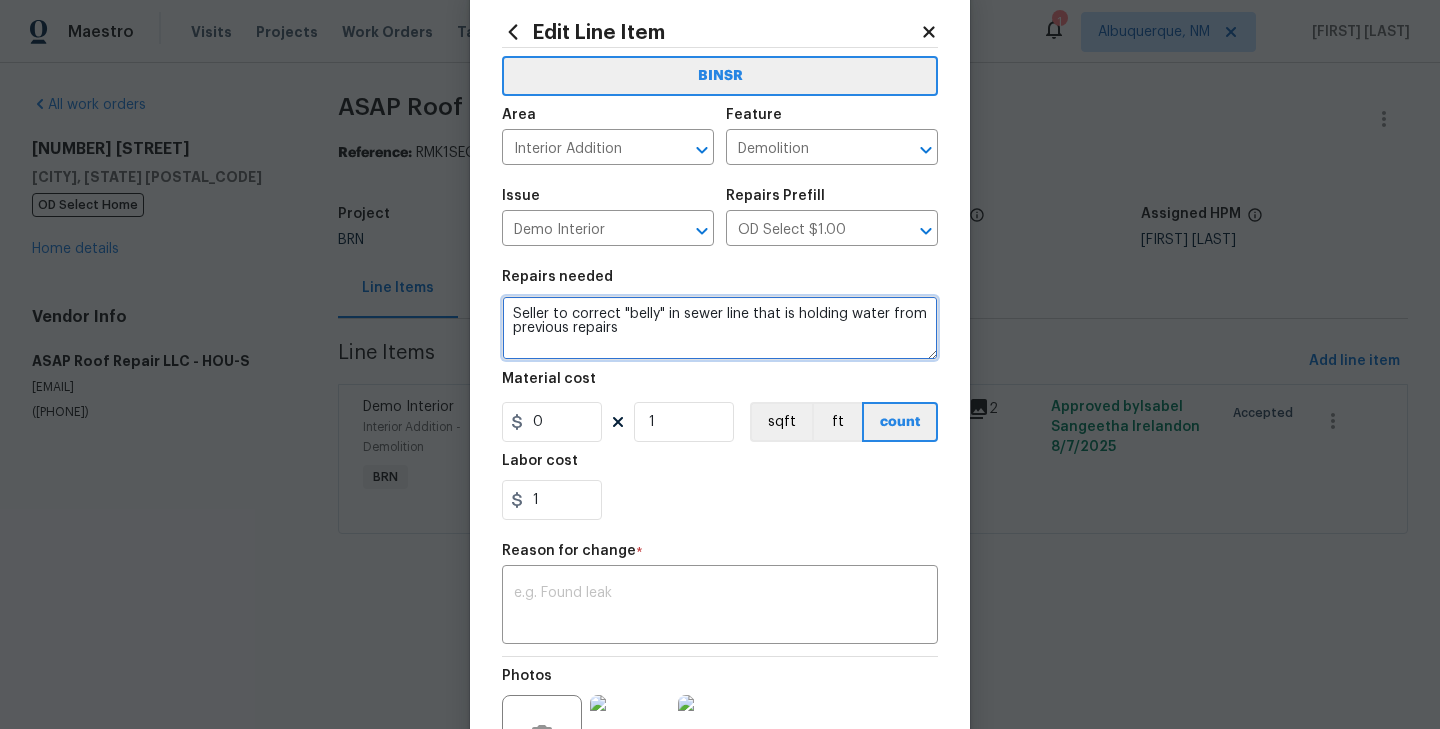 scroll, scrollTop: 27, scrollLeft: 0, axis: vertical 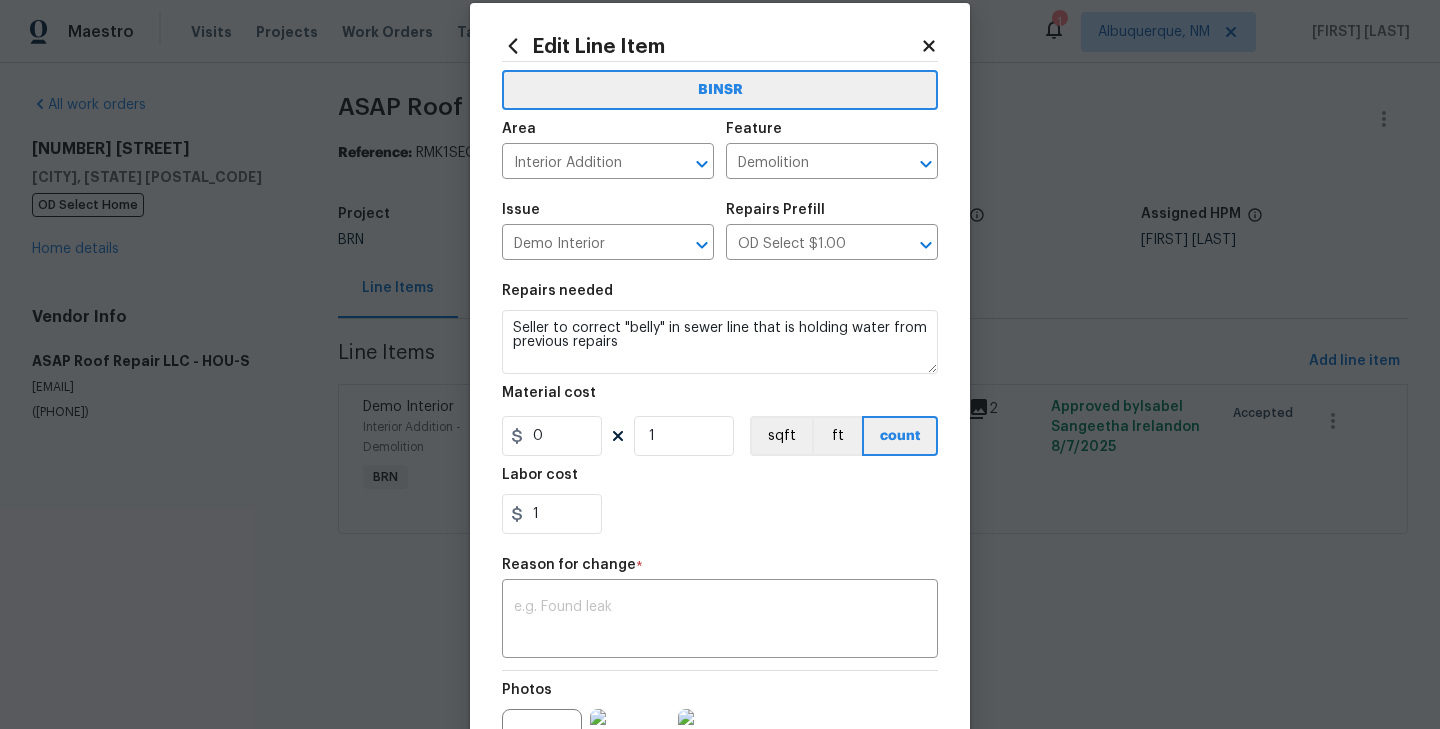 click on "Maestro Visits Projects Work Orders Tasks Properties Geo Assignments 1 Albuquerque, NM [FIRST] [LAST] All work orders [NUMBER] [STREET] [CITY], [STATE] [POSTAL_CODE] OD Select Home Home details Vendor Info ASAP Roof Repair LLC - HOU-S [EMAIL] ([PHONE]) ASAP Roof Repair LLC - HOU-S Vendor Accepted Reference:   RMK1SEQBM0BF-66a4a80e4 Project BRN   Work Order Timeline [DATE]  -  [DATE] Total Budget $1.00 Assigned HPM [FIRST] [LAST] Line Items Progress Updates Attachments Invoices Line Items Add line item Demo Interior Interior Addition - Demolition BRN Seller to correct "belly" in sewer line that is holding water from previous repairs $1.00   2 Approved by  [FIRST] [LAST]  on   [DATE] Accepted Edit Line Item BINSR Area Interior Addition ​ Feature Demolition ​ Issue Demo Interior ​ Repairs Prefill OD Select $1.00 ​ Repairs needed Seller to correct "belly" in sewer line that is holding water from previous repairs Material cost 0 1 sqft ft count Labor cost 1 Reason for change * x" at bounding box center (720, 295) 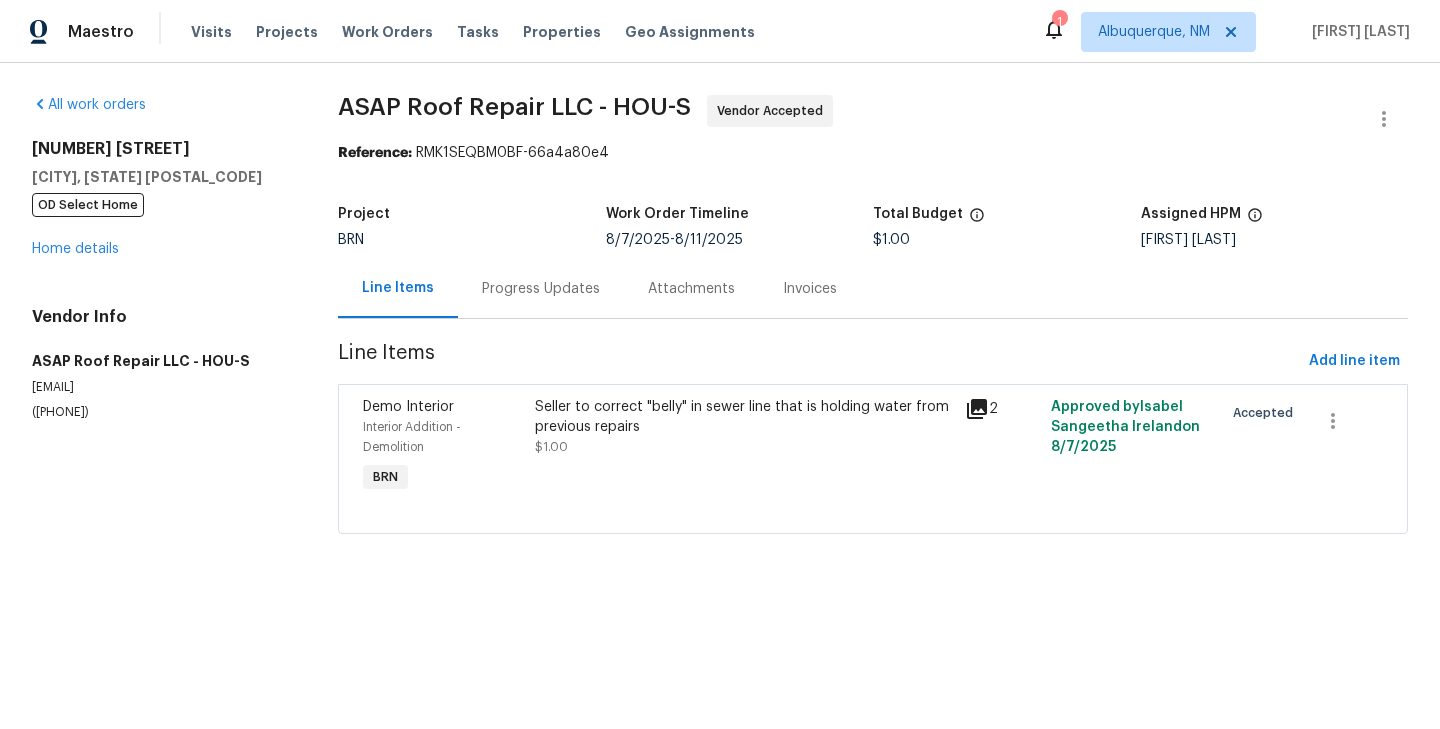 scroll, scrollTop: 0, scrollLeft: 0, axis: both 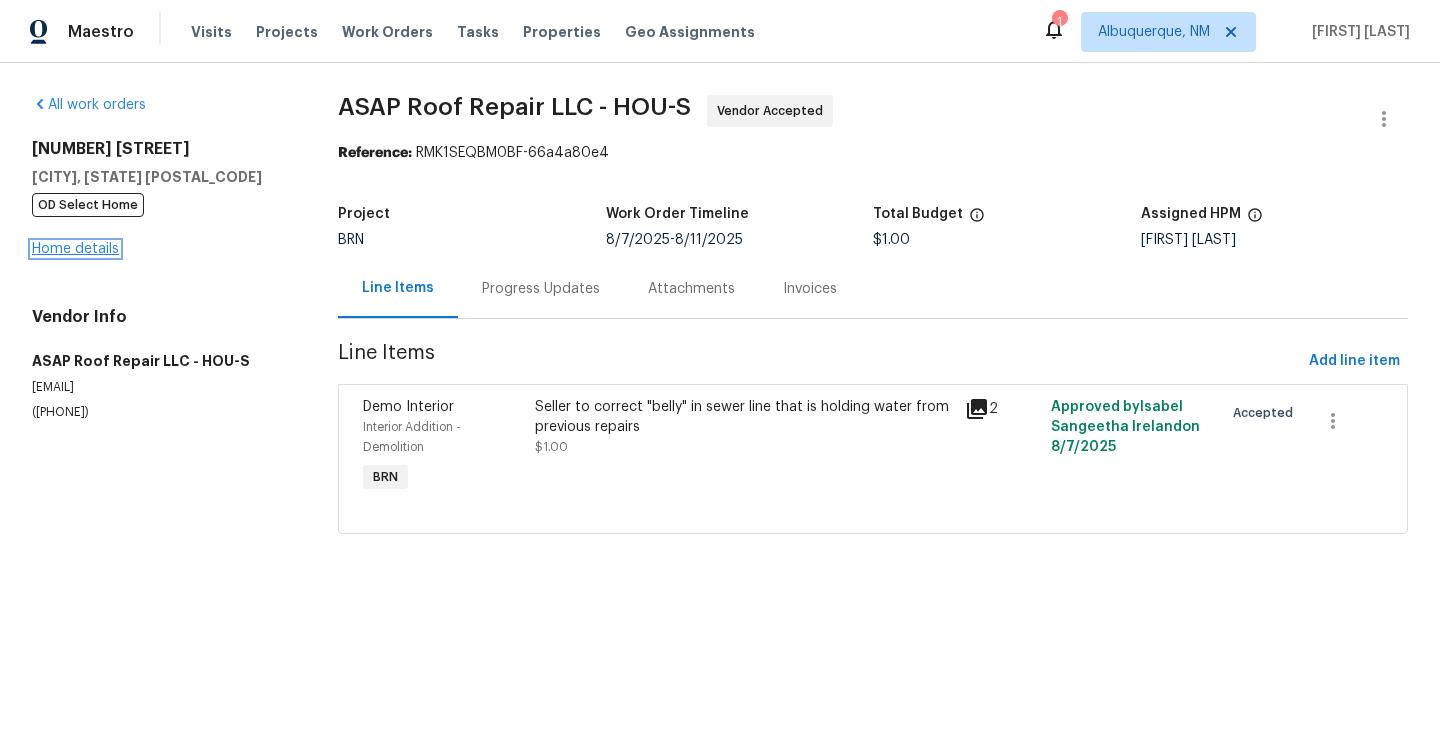 click on "Home details" at bounding box center [75, 249] 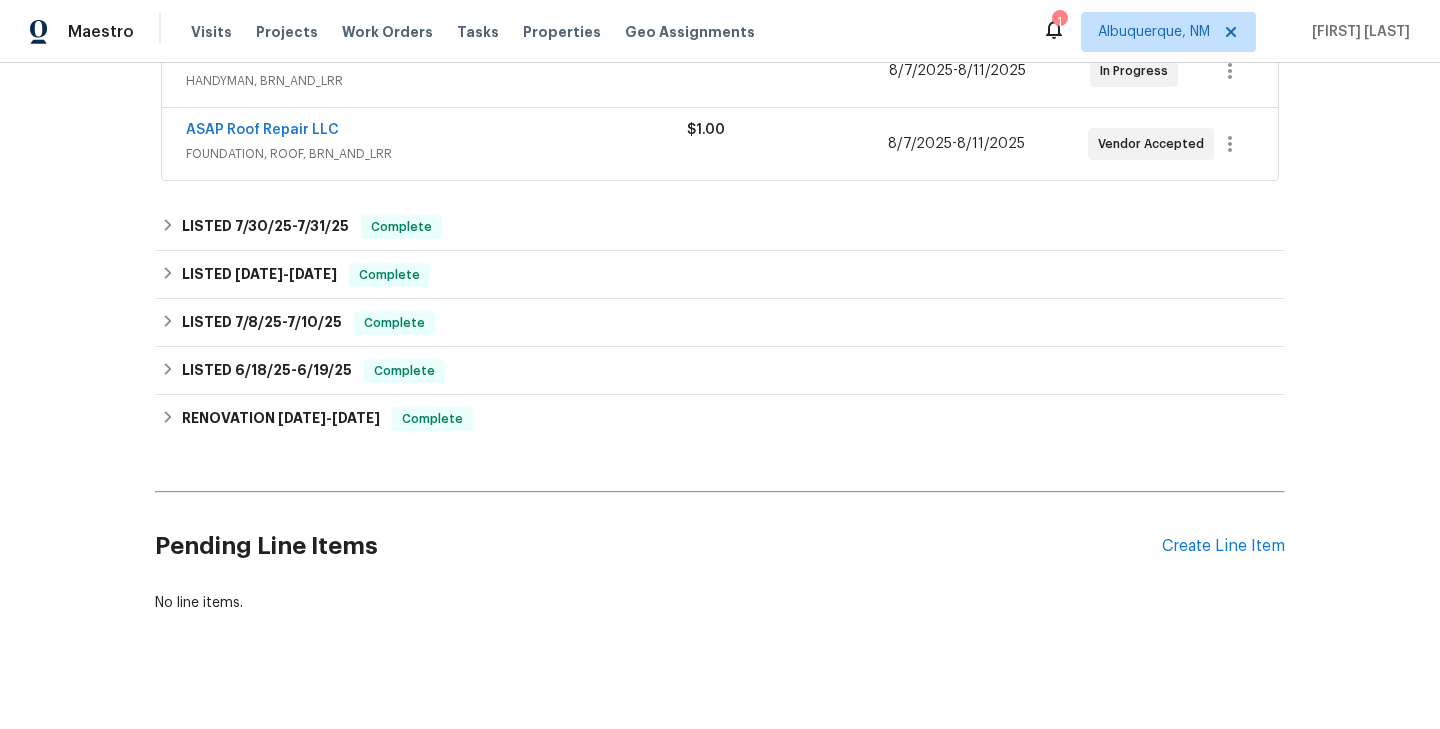 scroll, scrollTop: 432, scrollLeft: 0, axis: vertical 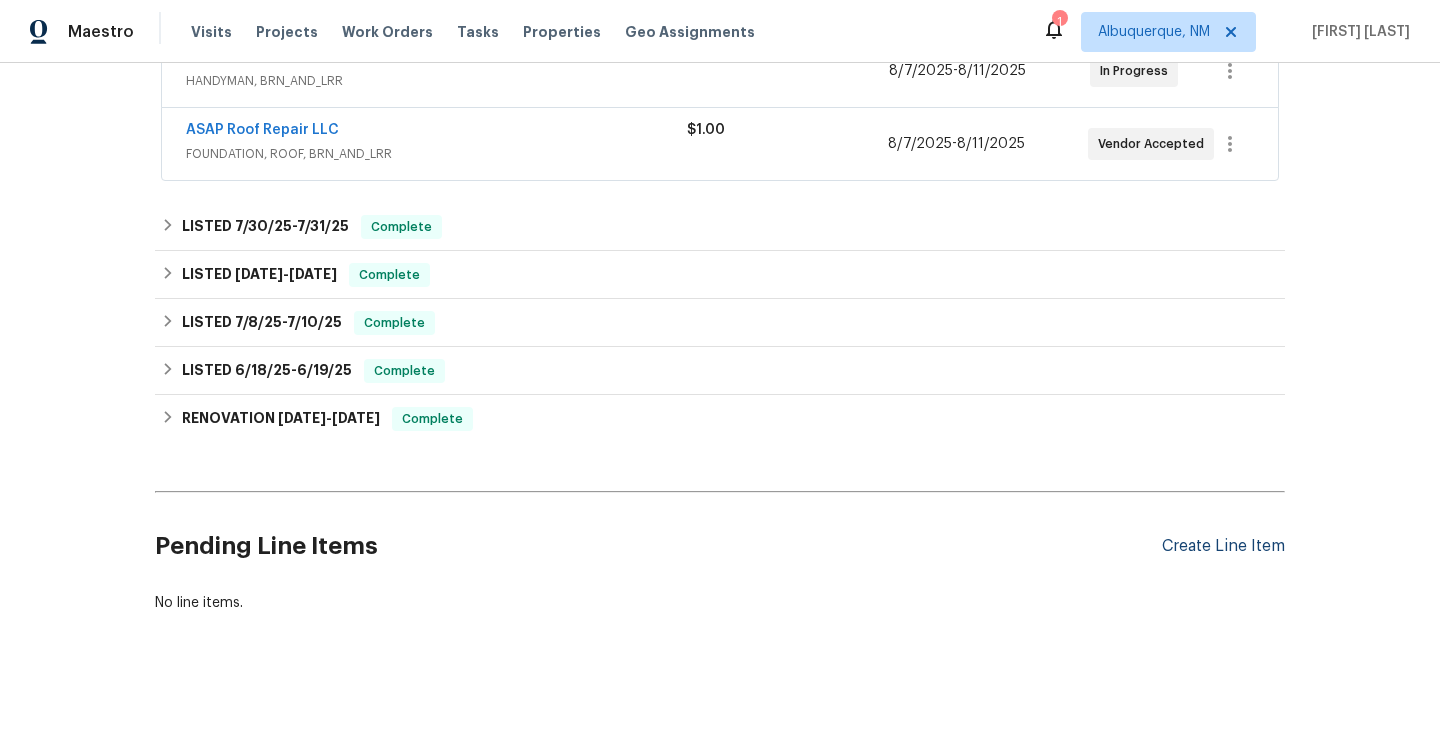 click on "Create Line Item" at bounding box center [1223, 546] 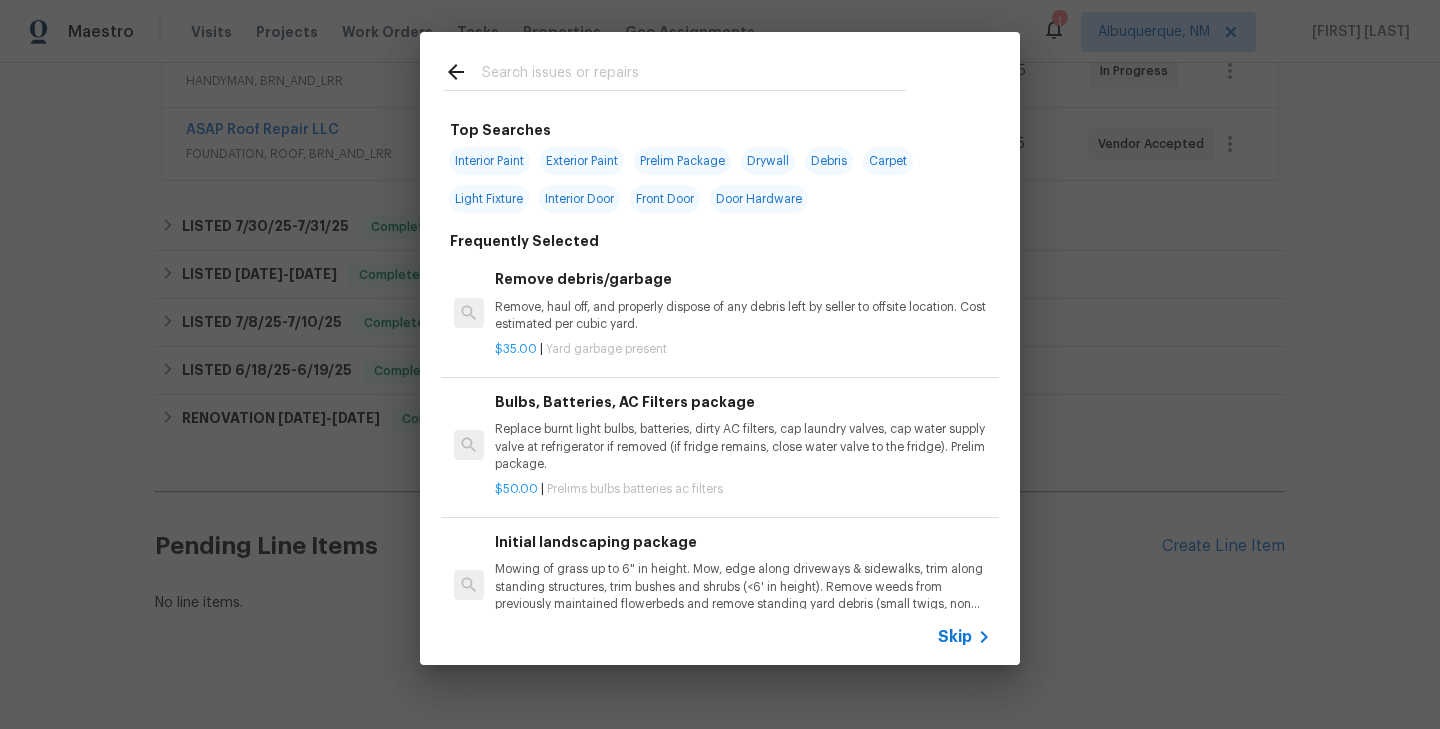click on "Skip" at bounding box center (955, 637) 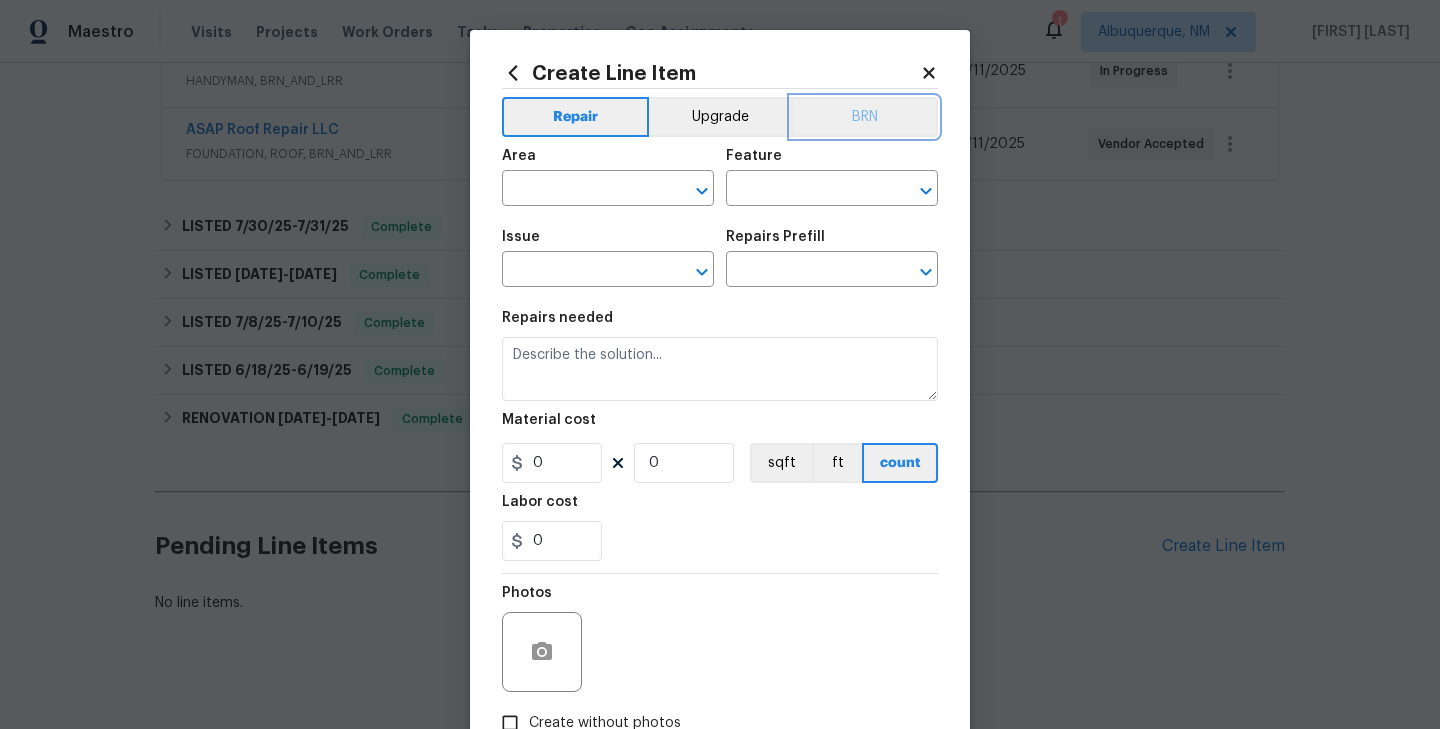 click on "BRN" at bounding box center (864, 117) 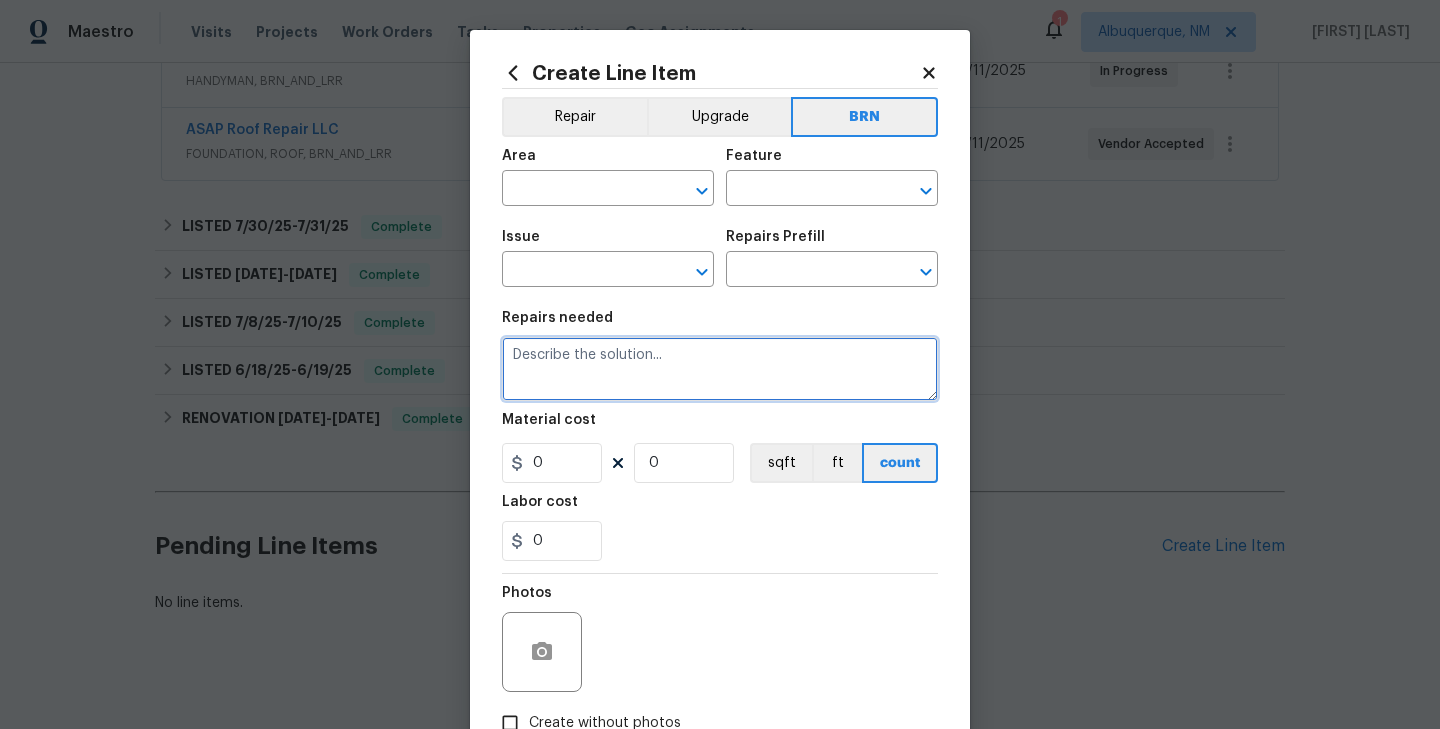 click at bounding box center (720, 369) 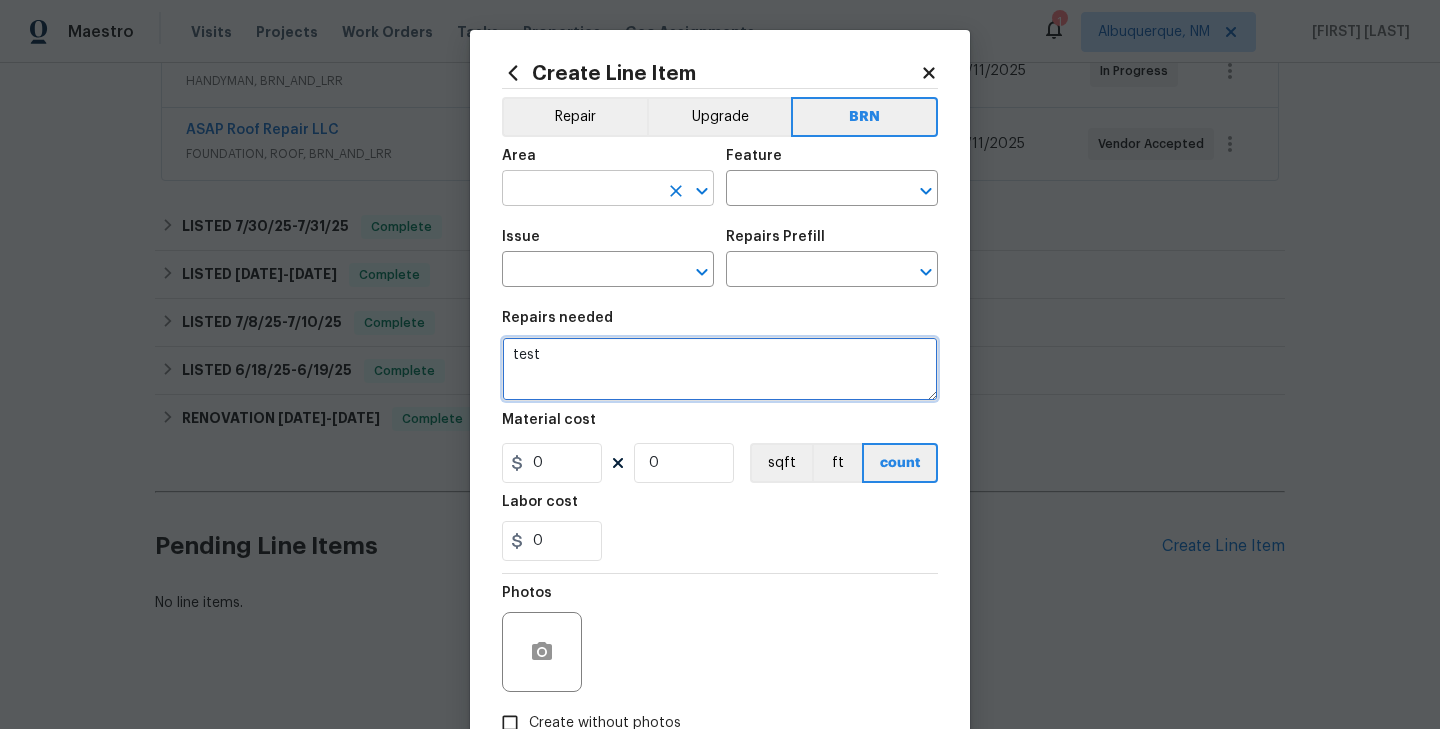 type on "test" 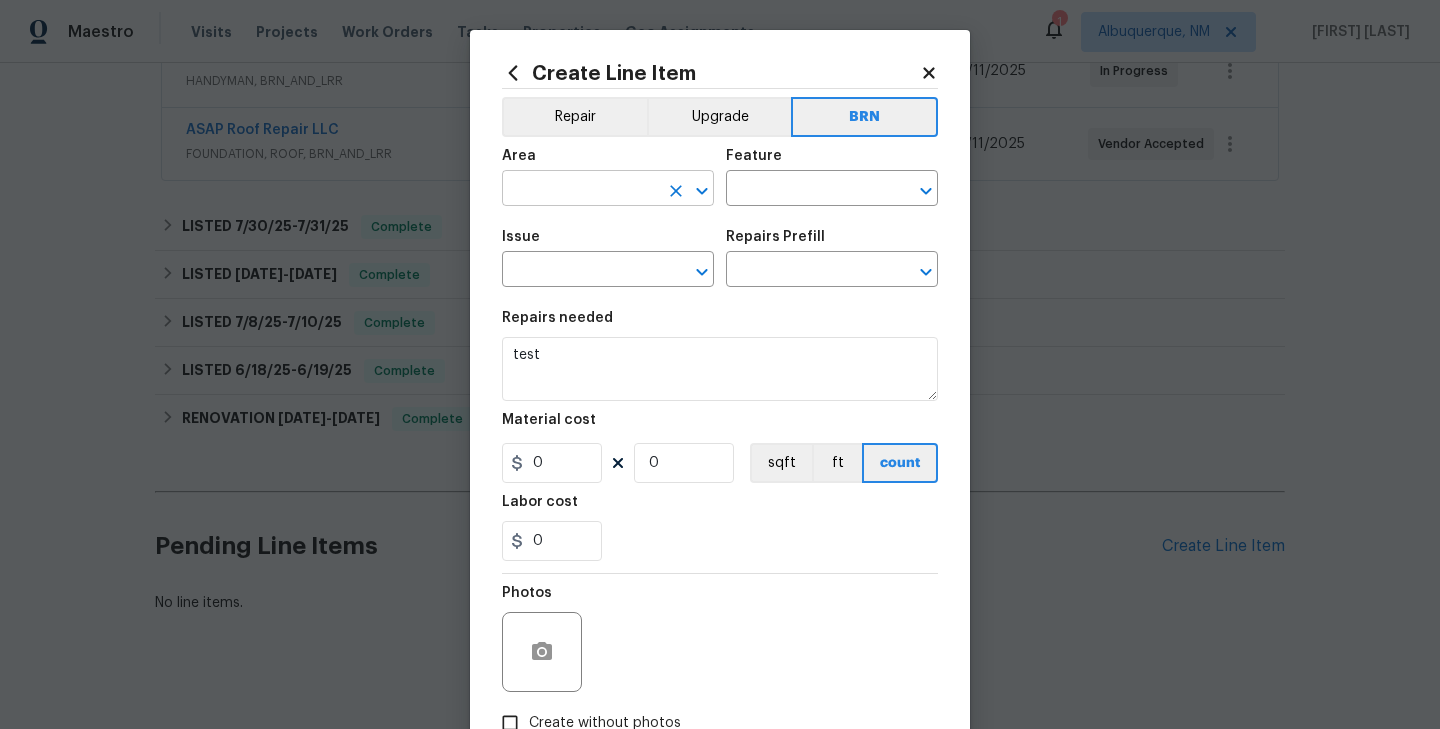 click at bounding box center [580, 190] 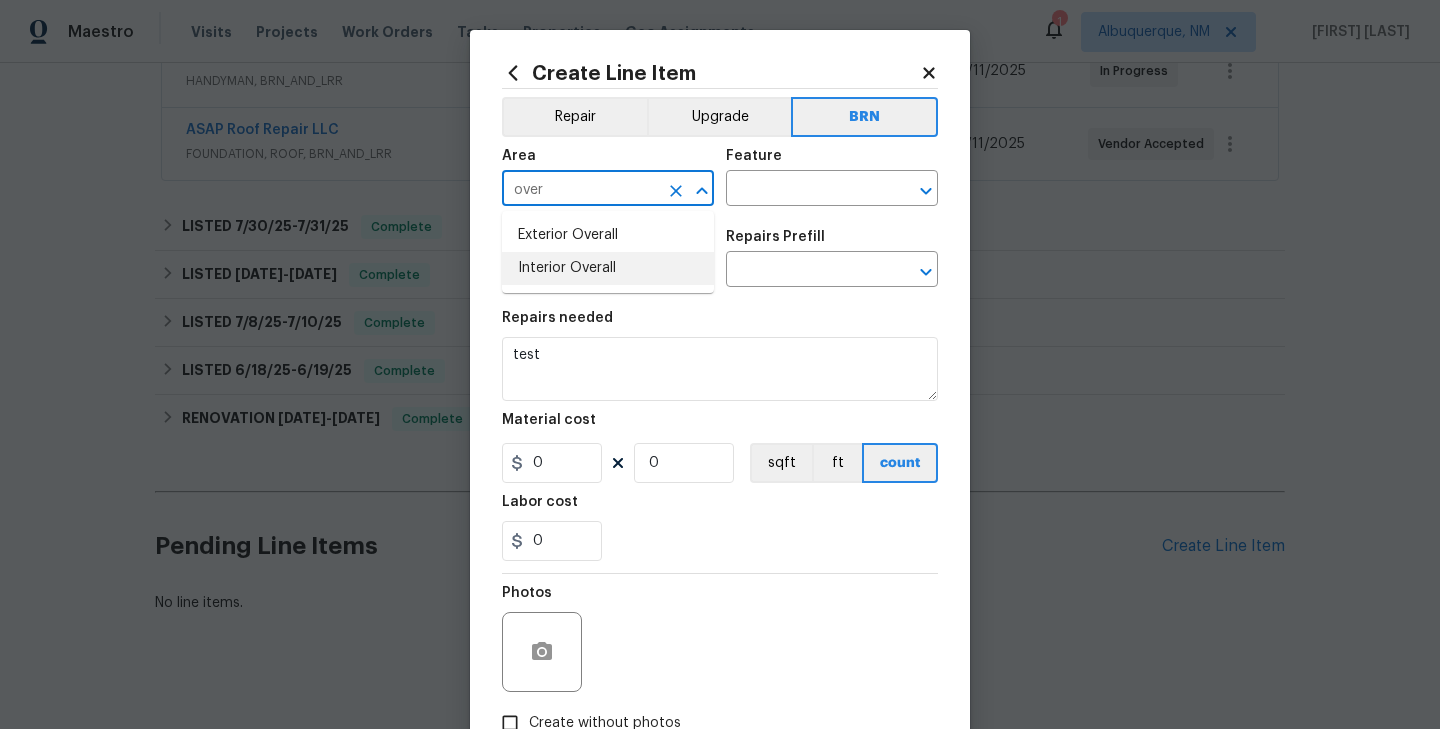 click on "Interior Overall" at bounding box center [608, 268] 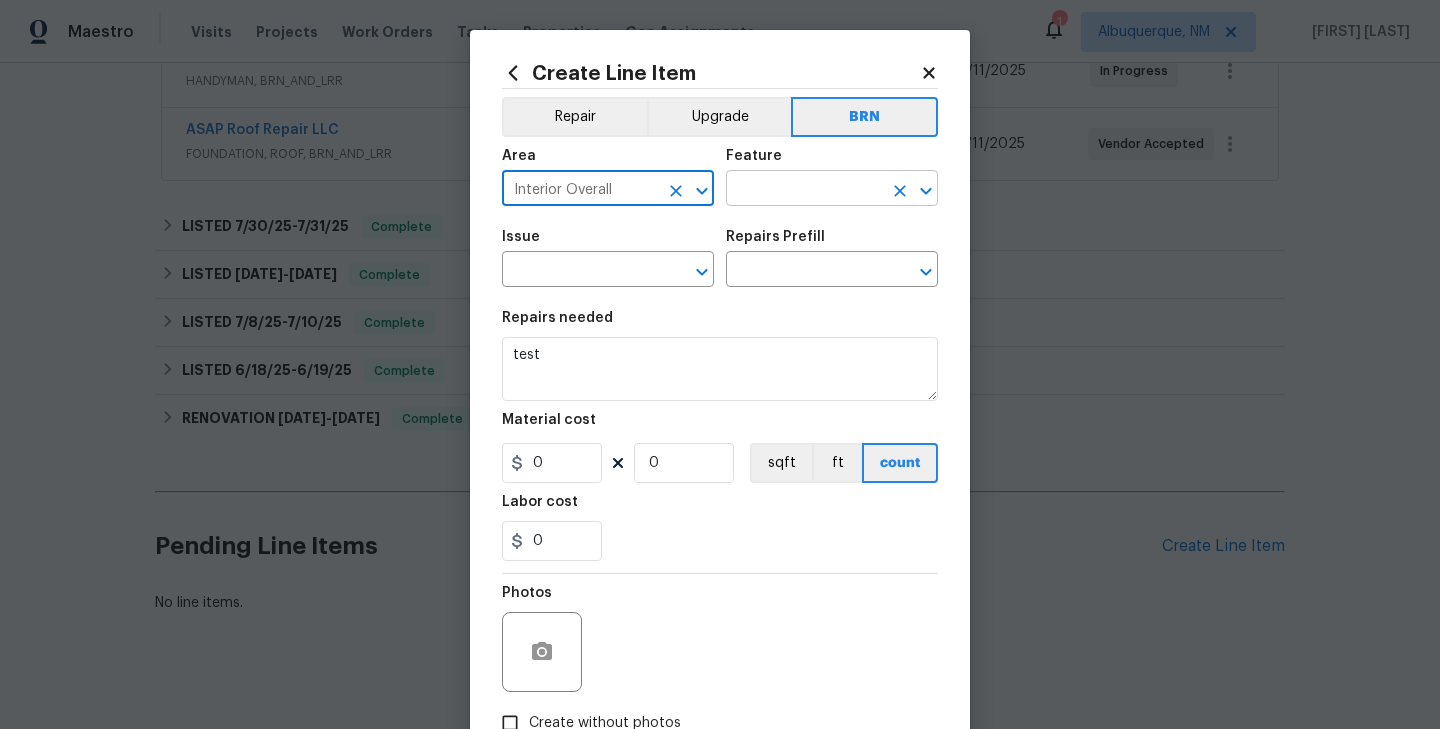 type on "Interior Overall" 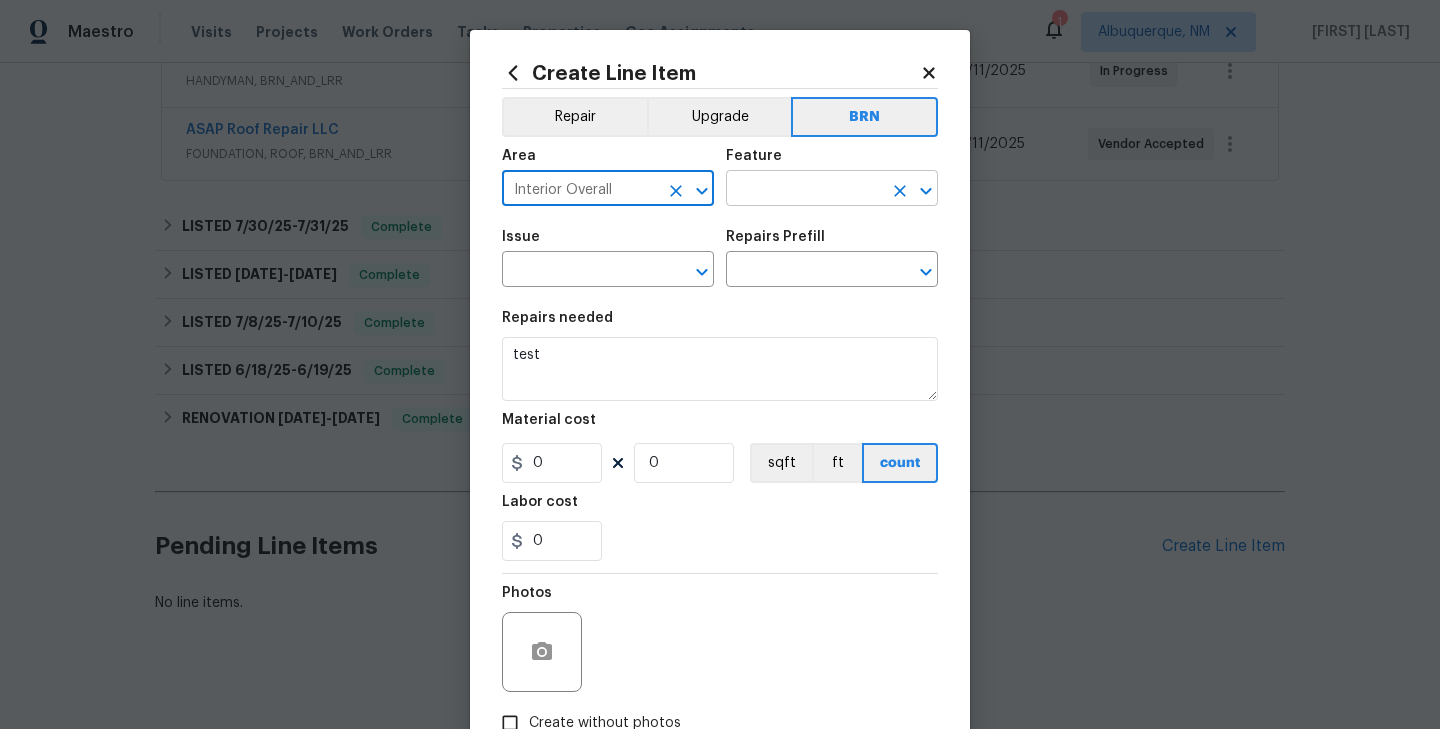 click at bounding box center (804, 190) 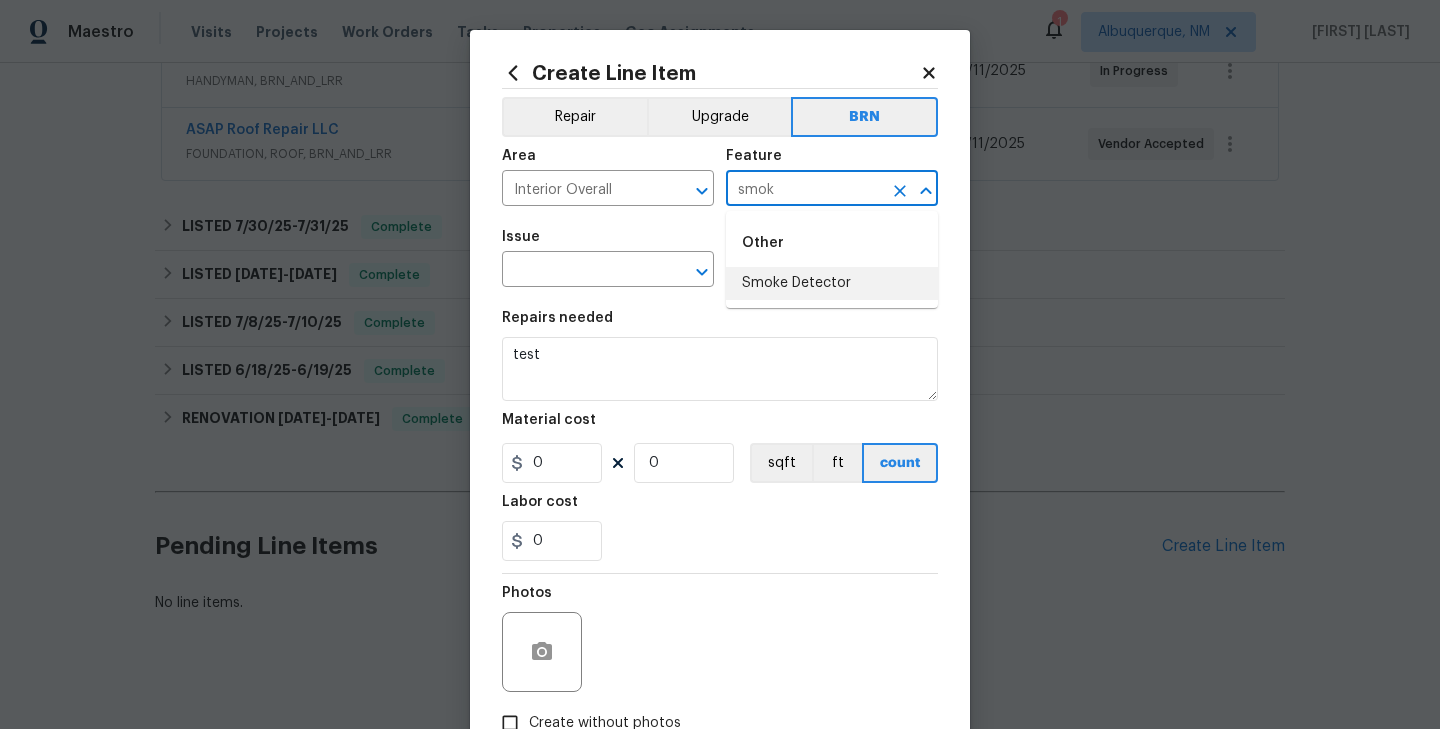 click on "Smoke Detector" at bounding box center (832, 283) 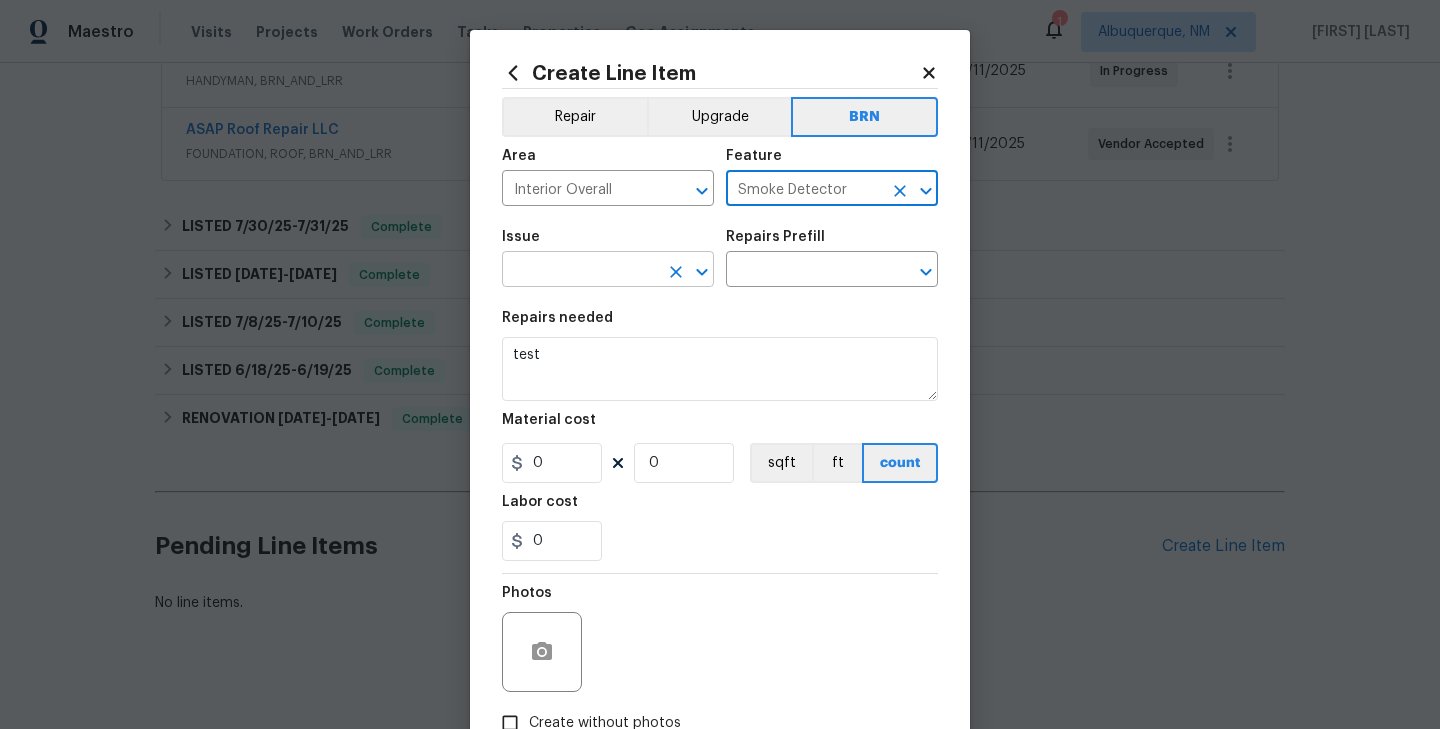 type on "Smoke Detector" 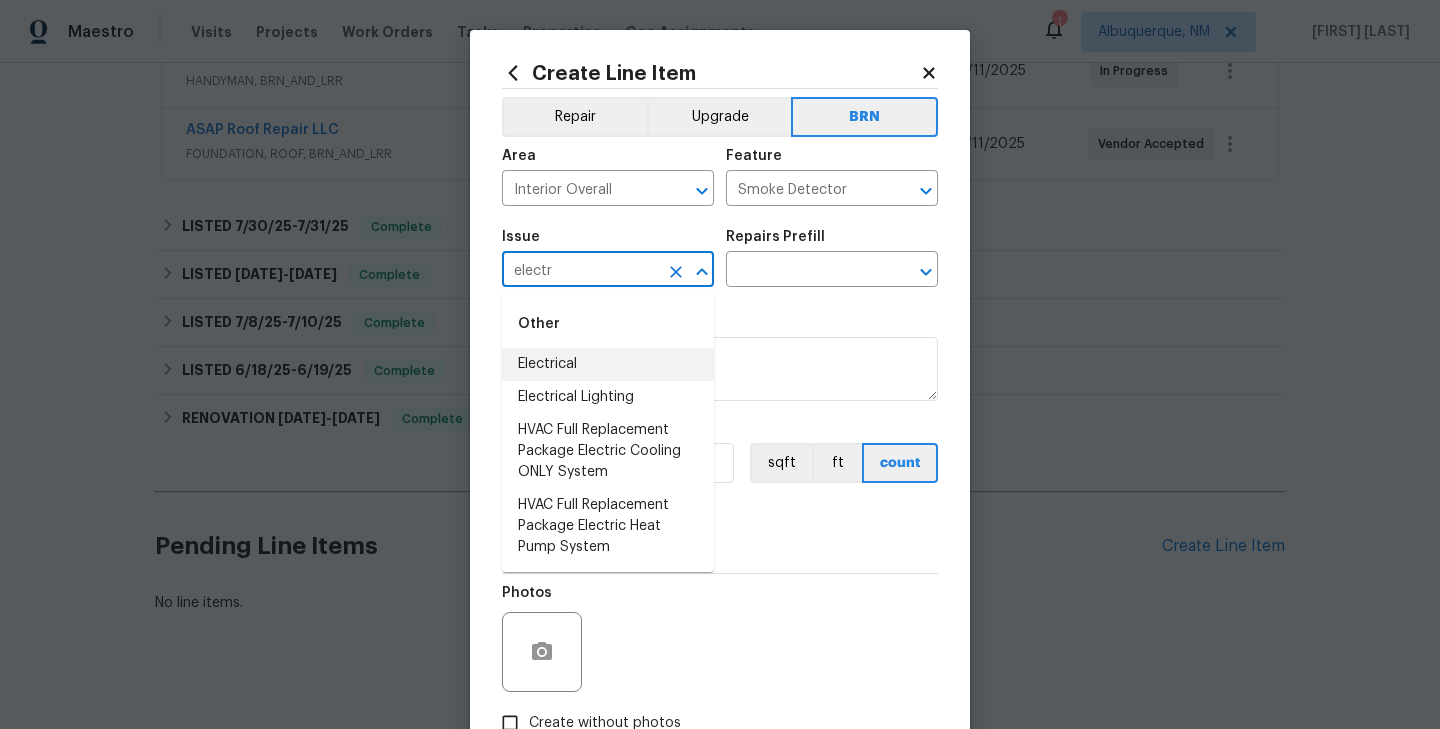 click on "Electrical" at bounding box center (608, 364) 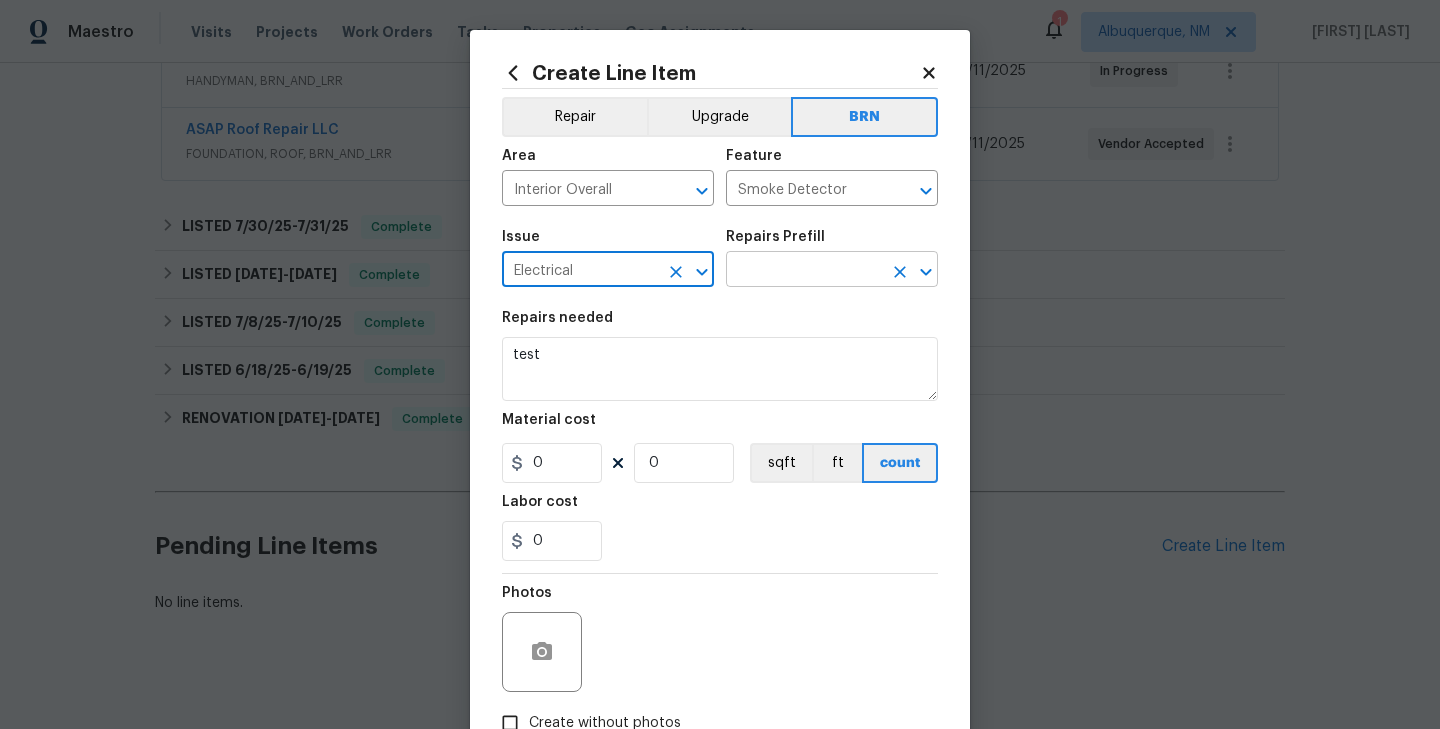 type on "Electrical" 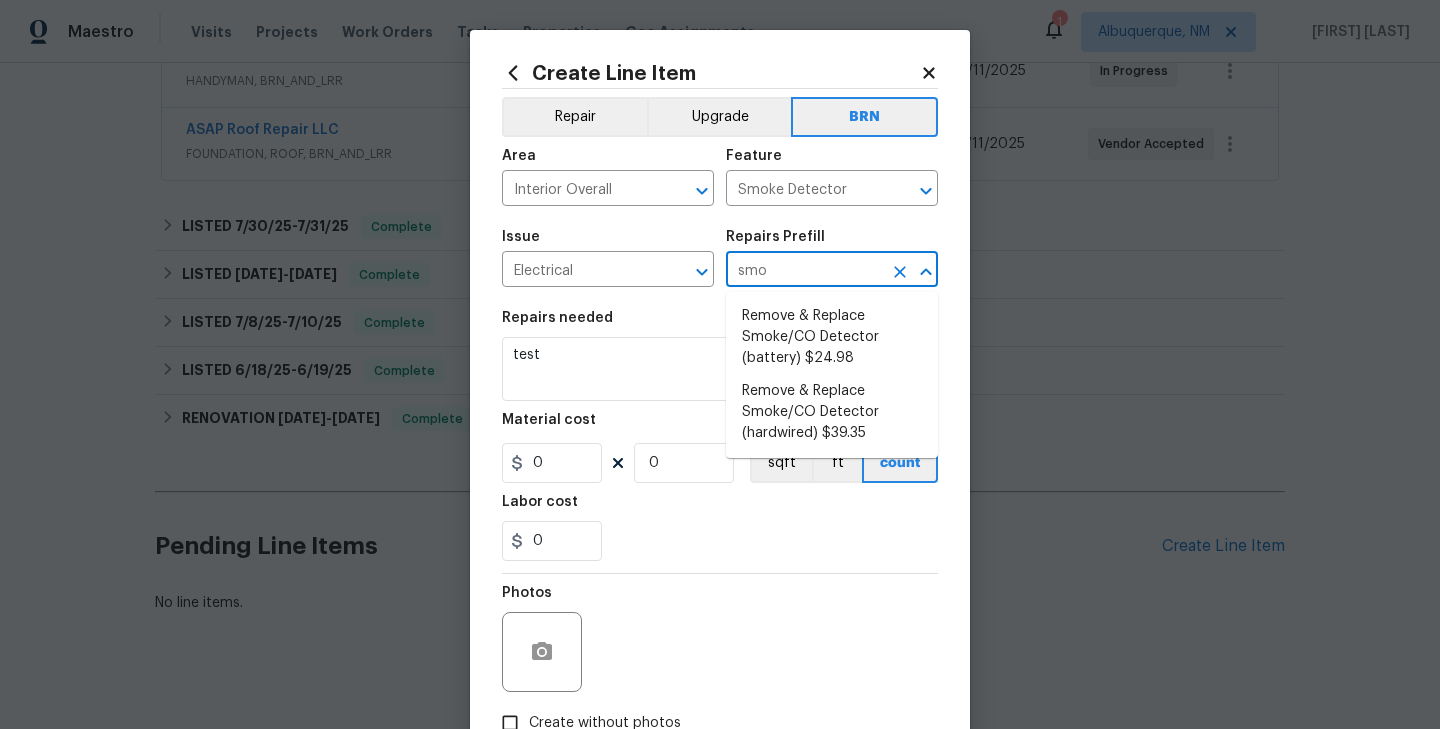 type on "smok" 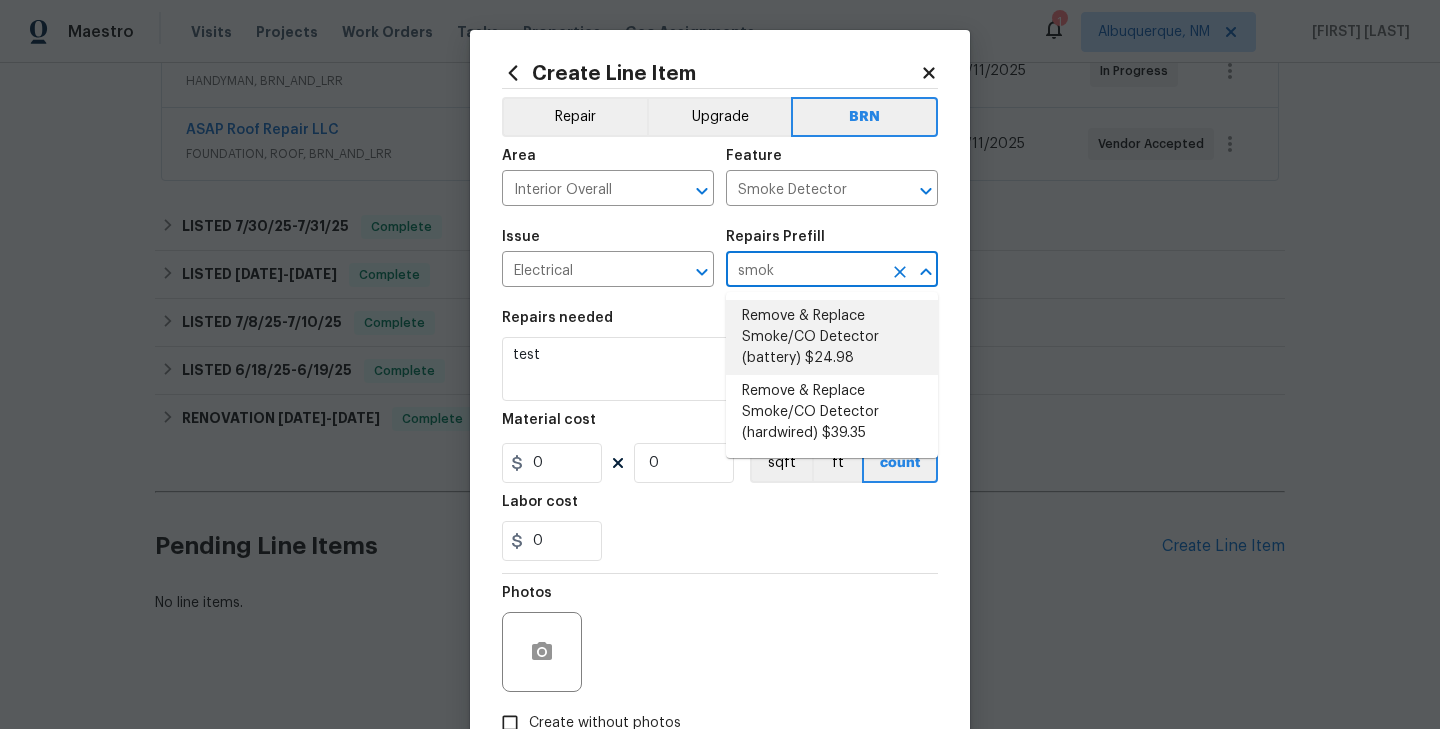 type 